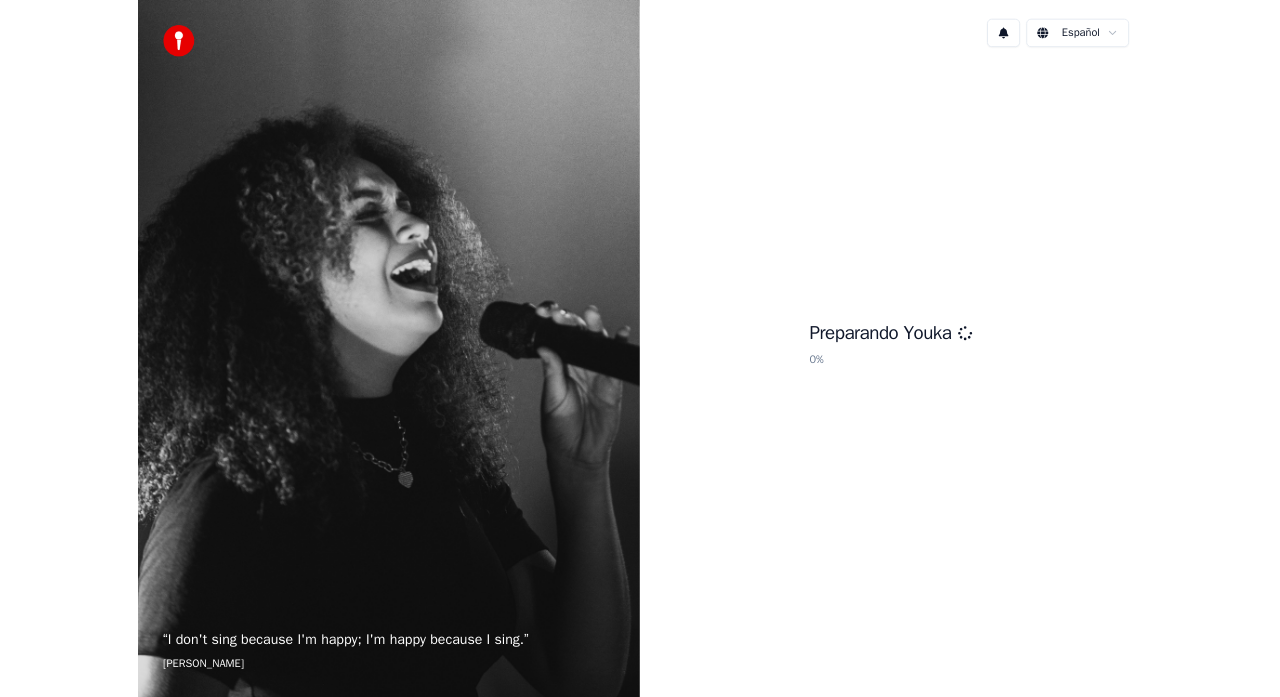scroll, scrollTop: 0, scrollLeft: 0, axis: both 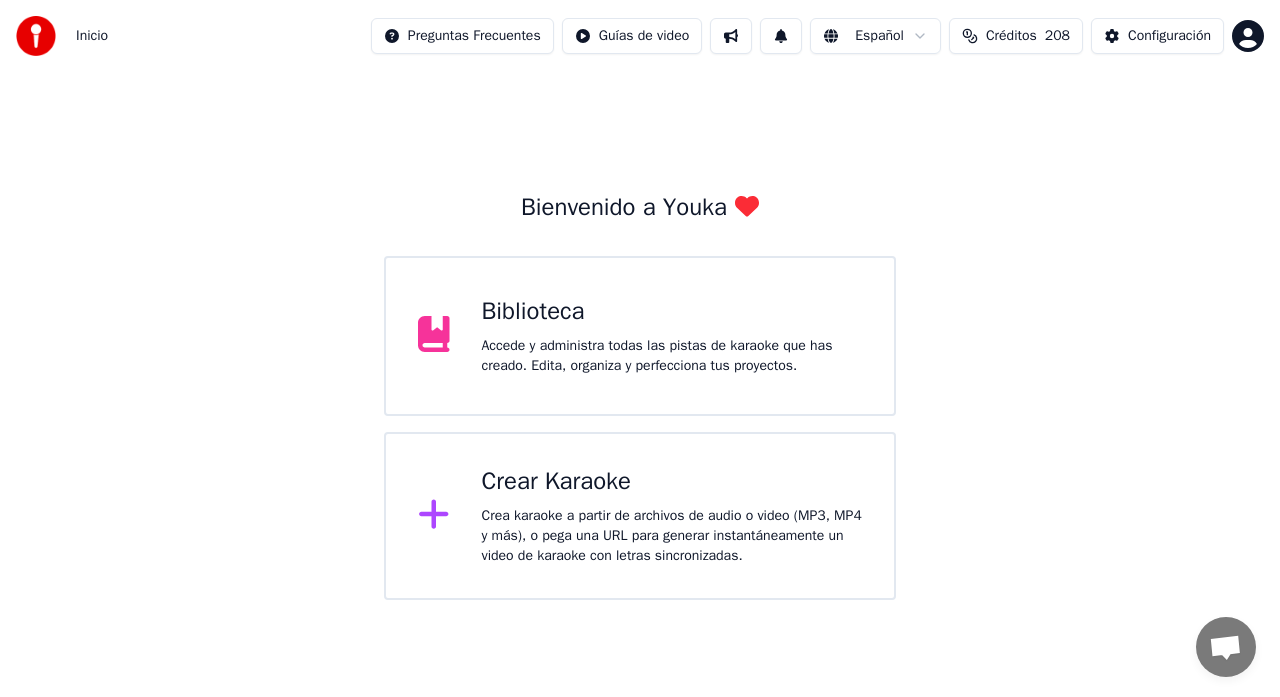 click on "Crear Karaoke" at bounding box center [672, 482] 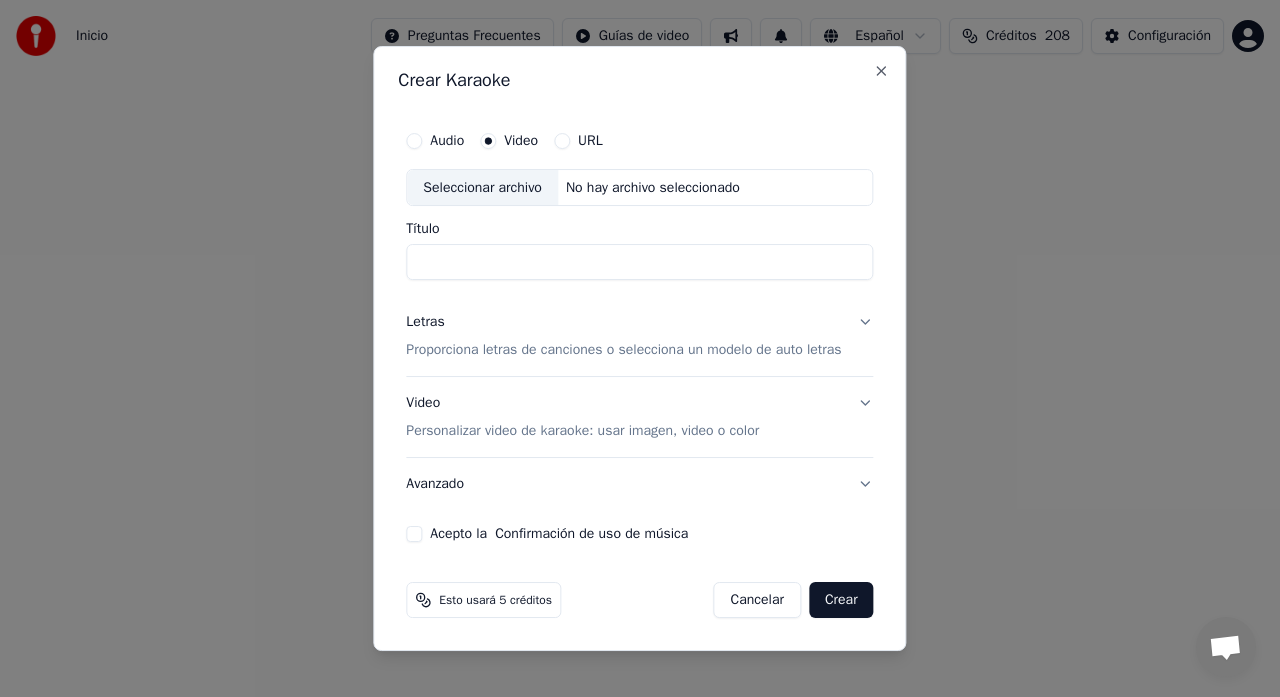 click on "Seleccionar archivo" at bounding box center [482, 188] 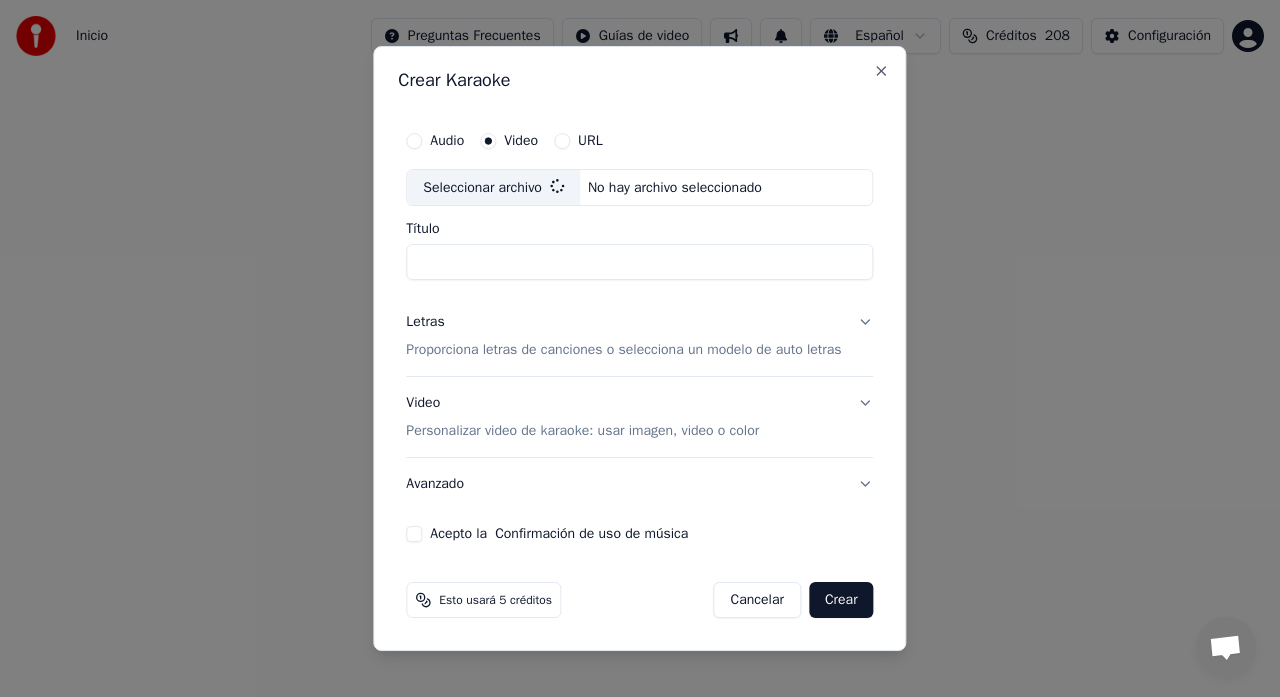 type on "**********" 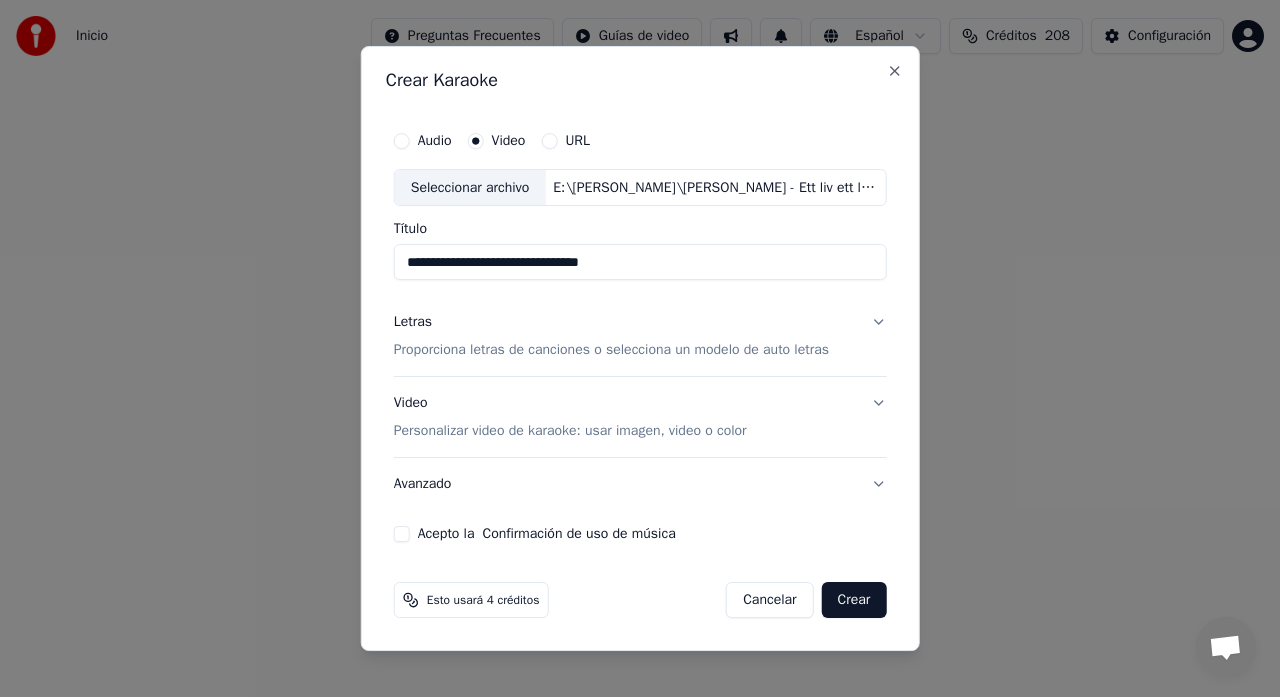 click on "Proporciona letras de canciones o selecciona un modelo de auto letras" at bounding box center (611, 351) 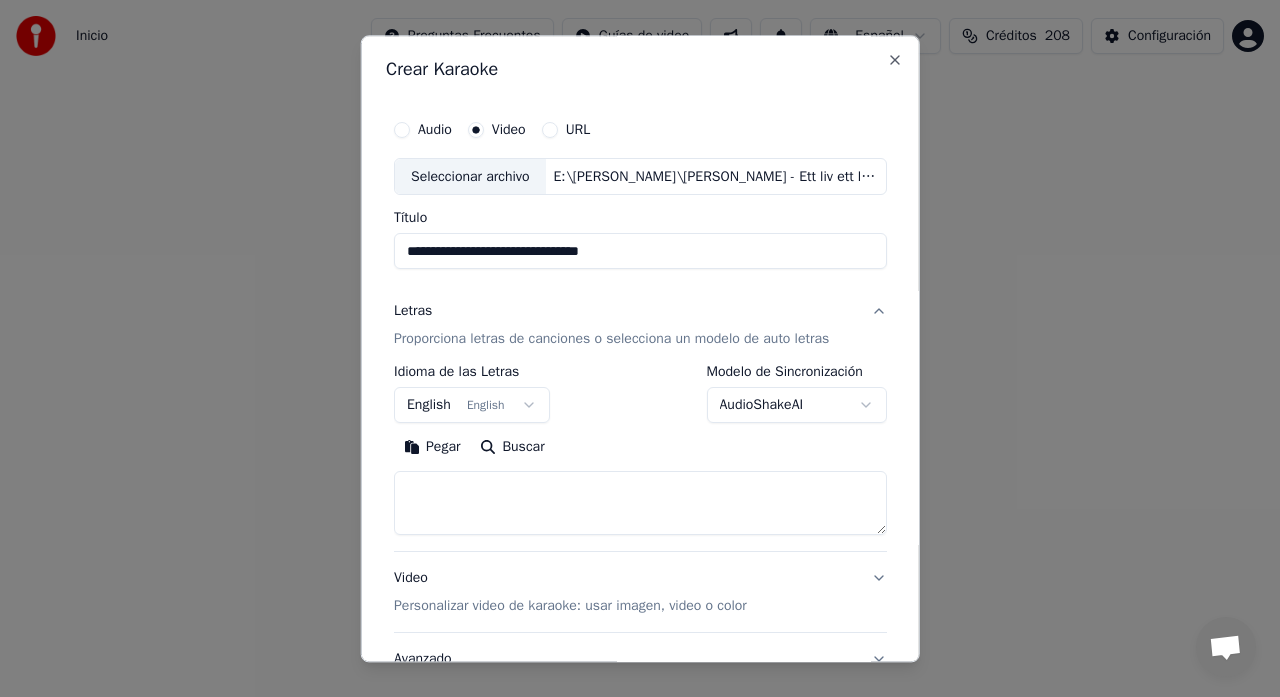 click on "English English" at bounding box center [472, 406] 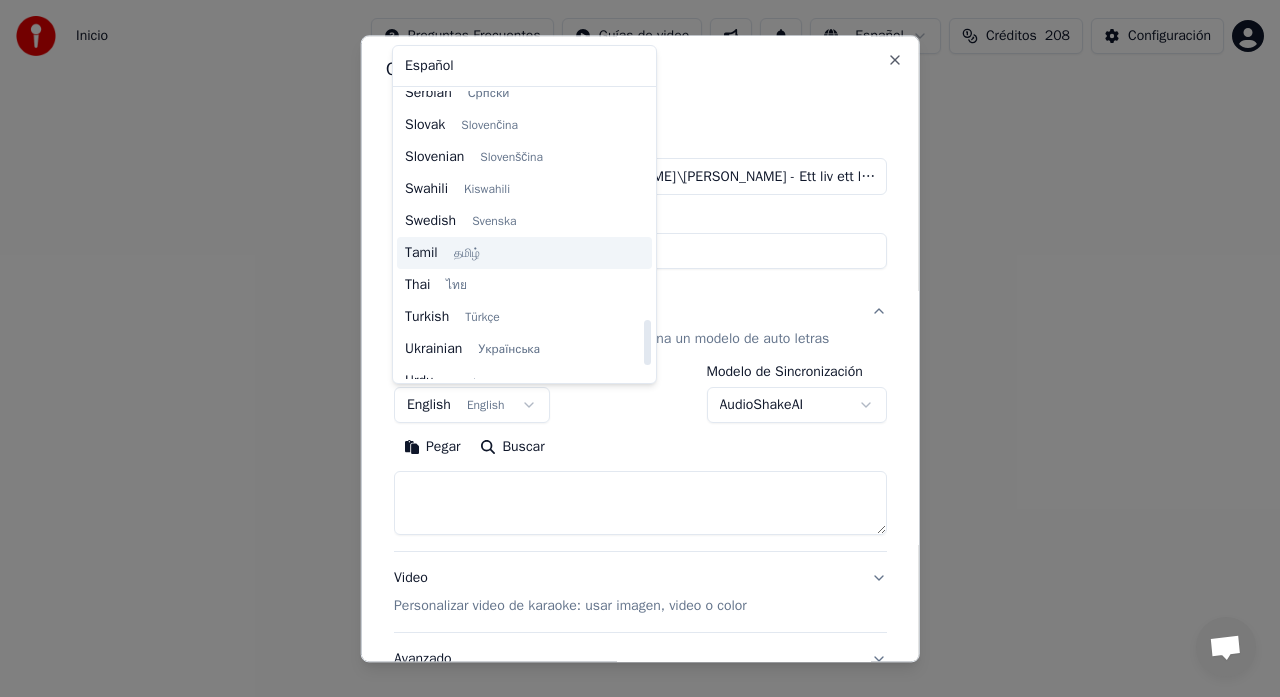 scroll, scrollTop: 1535, scrollLeft: 0, axis: vertical 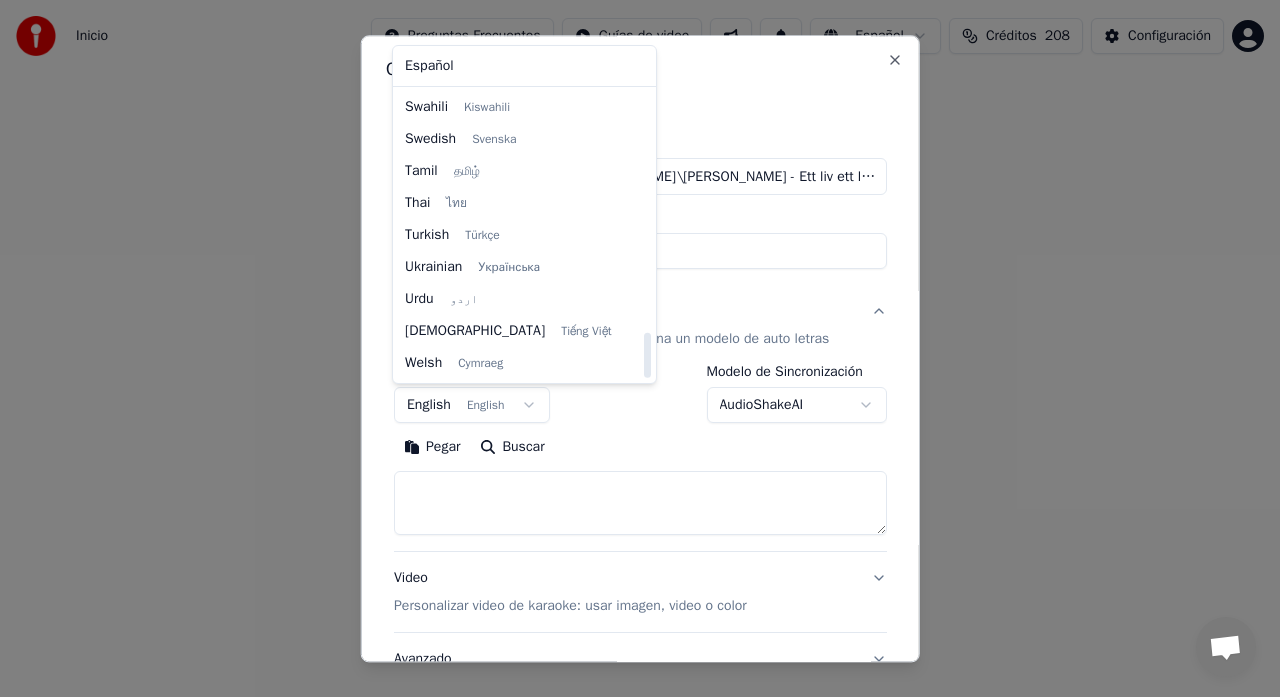 select on "**" 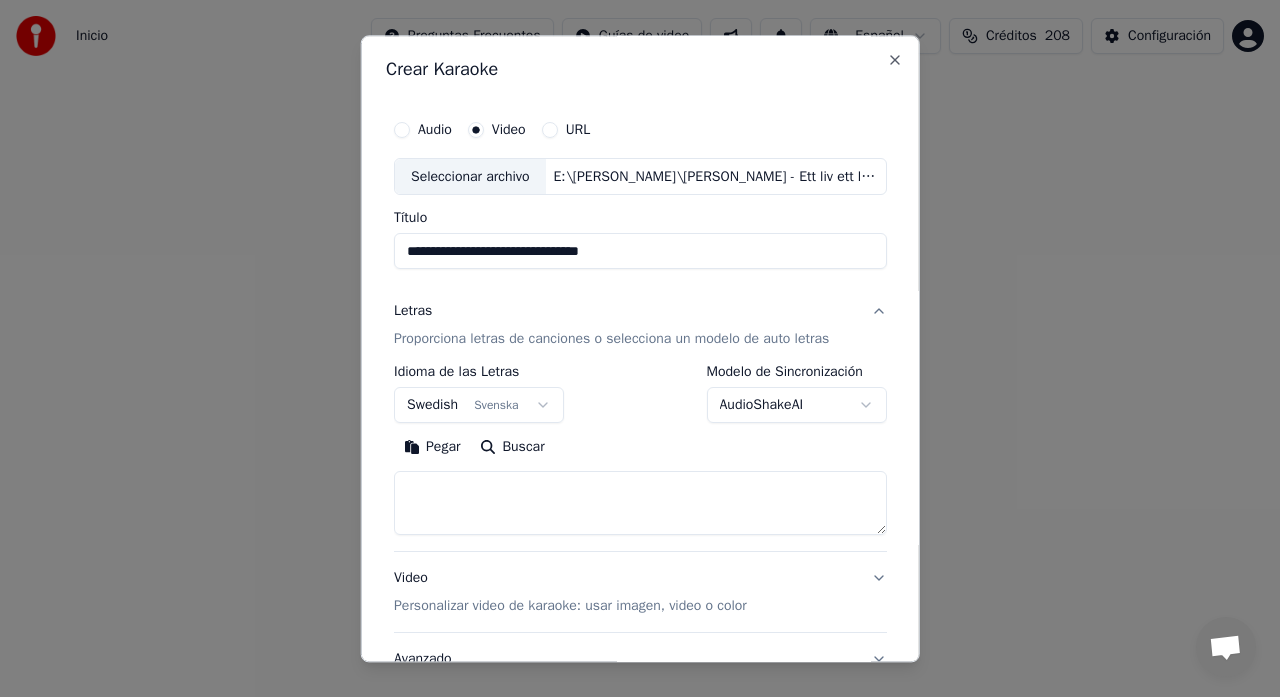 click at bounding box center [640, 504] 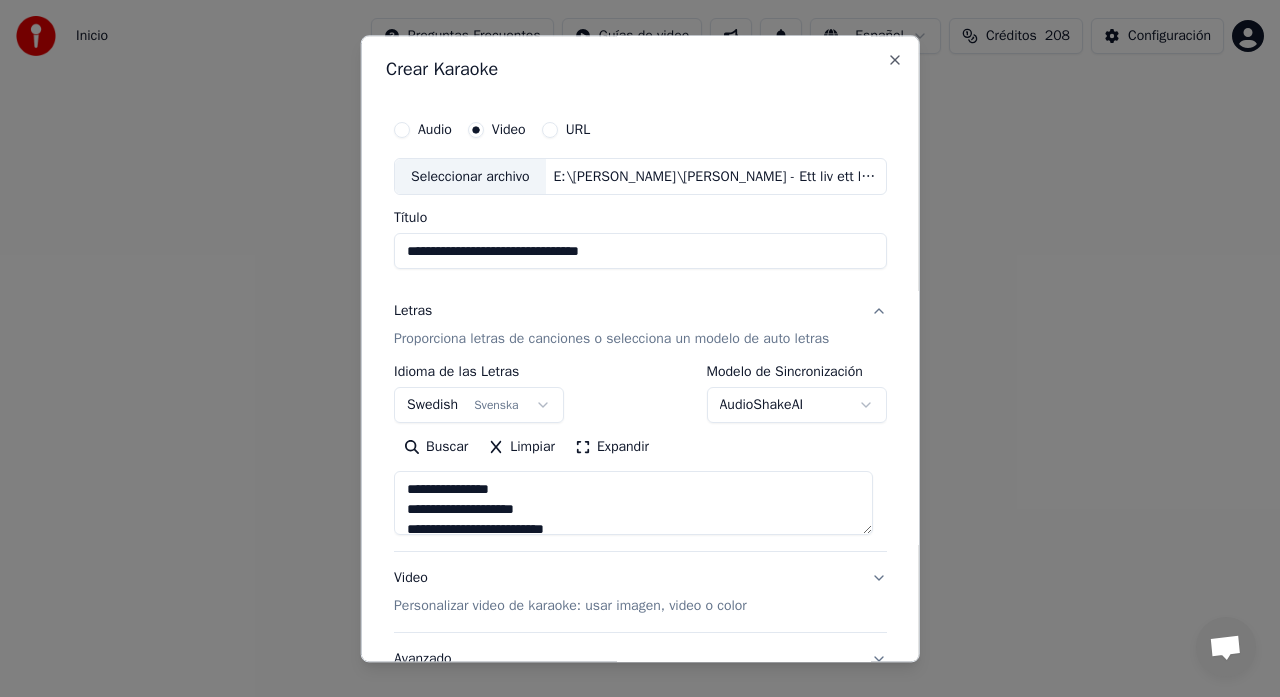 scroll, scrollTop: 865, scrollLeft: 0, axis: vertical 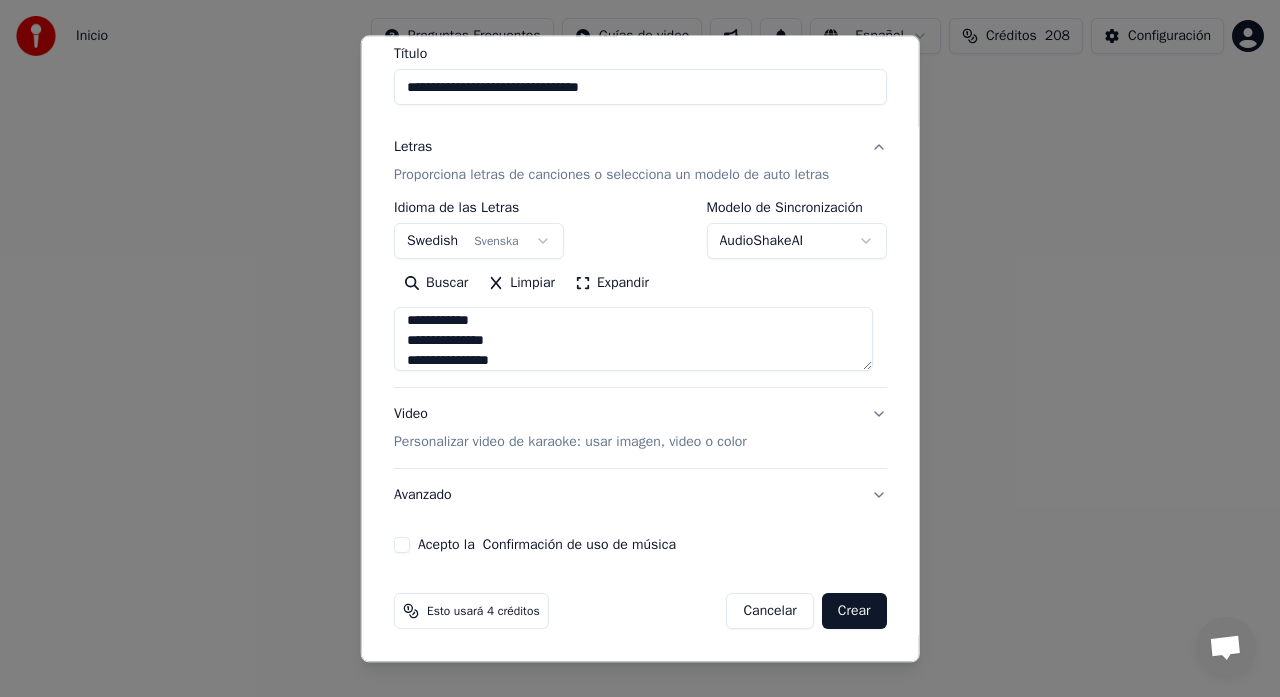 type on "**********" 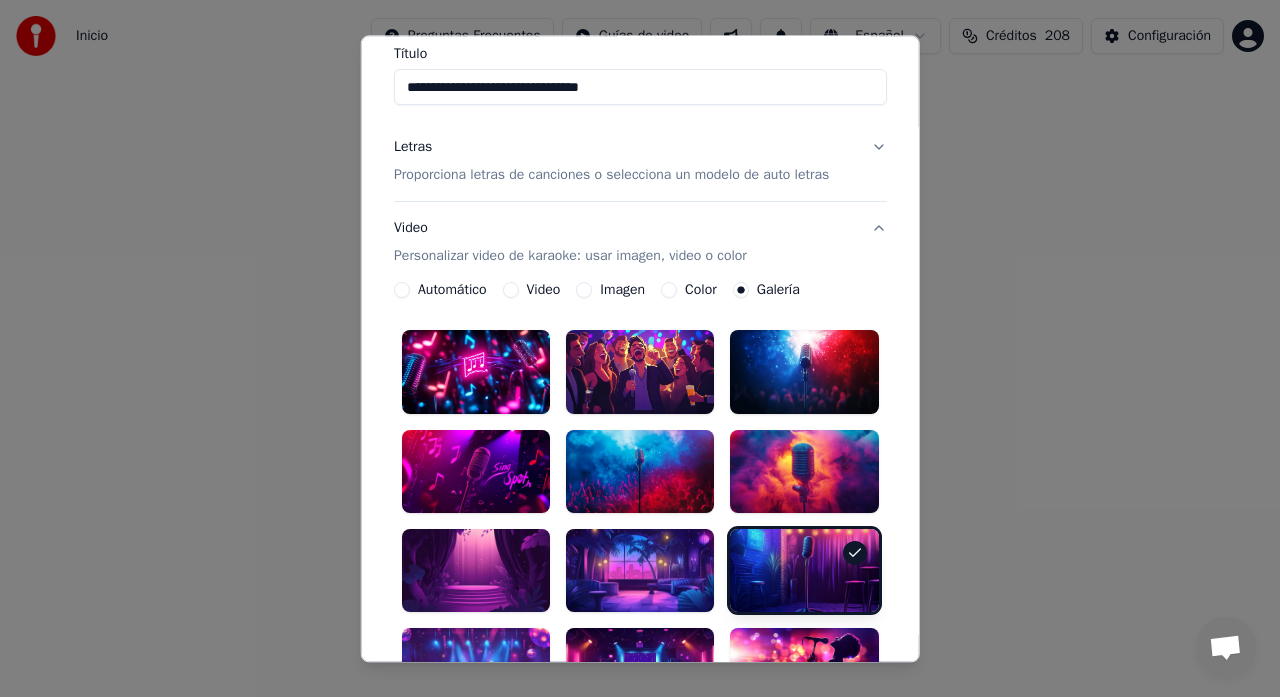 click on "Video" at bounding box center [543, 291] 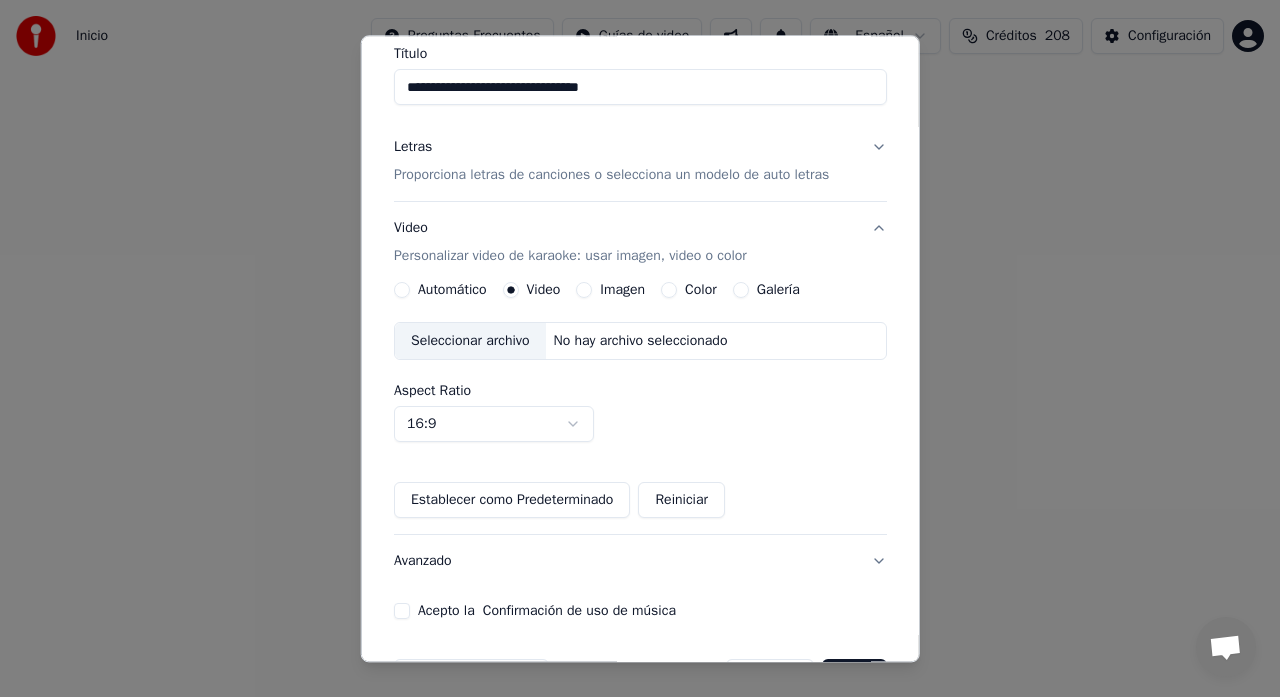 click on "Seleccionar archivo" at bounding box center (470, 342) 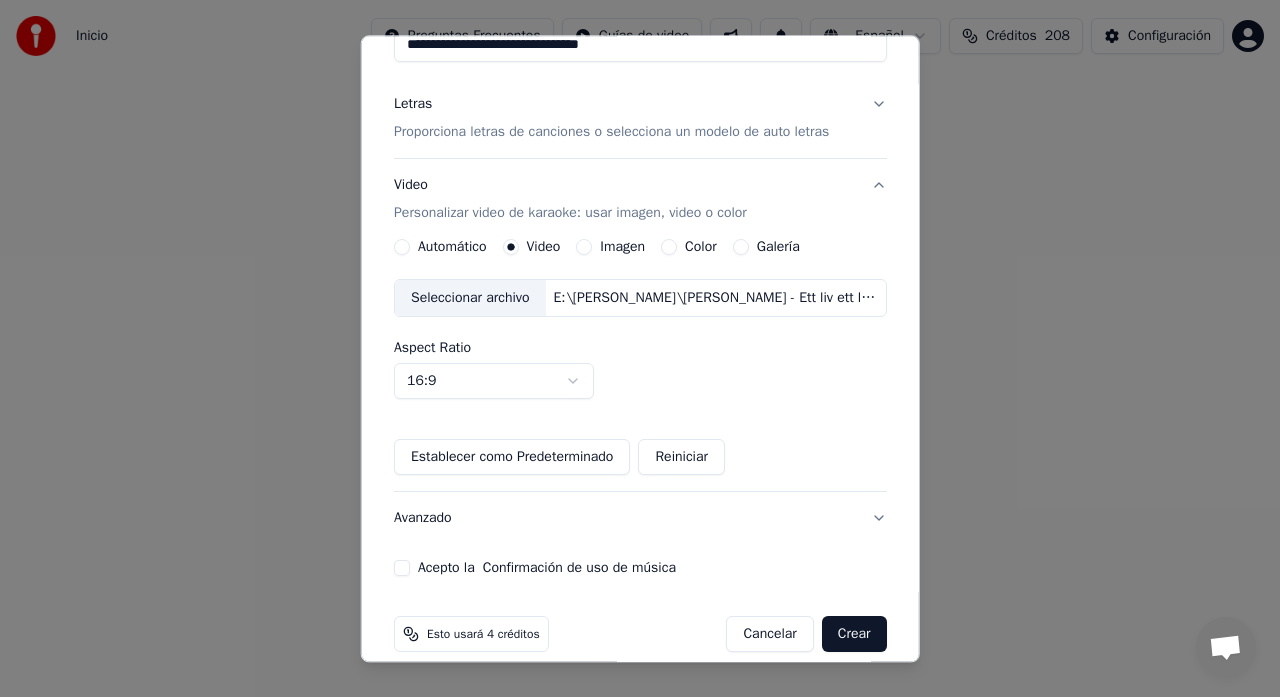 scroll, scrollTop: 230, scrollLeft: 0, axis: vertical 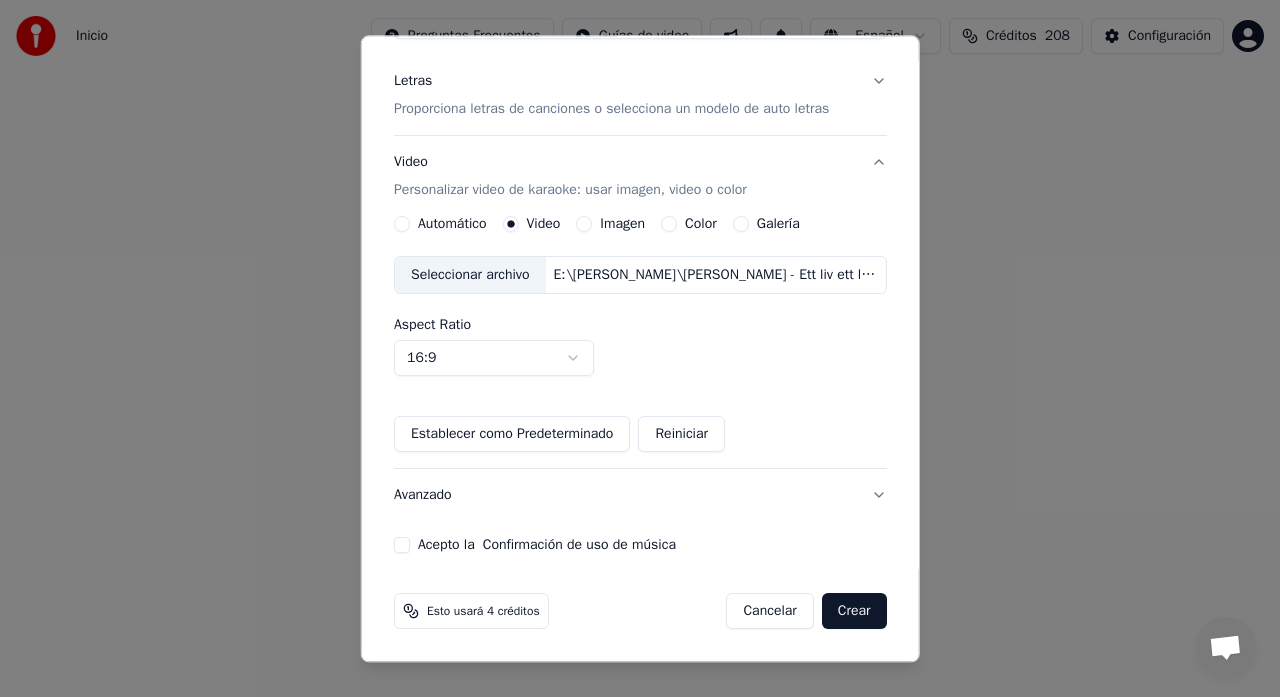 click on "Acepto la   Confirmación de uso de música" at bounding box center (402, 546) 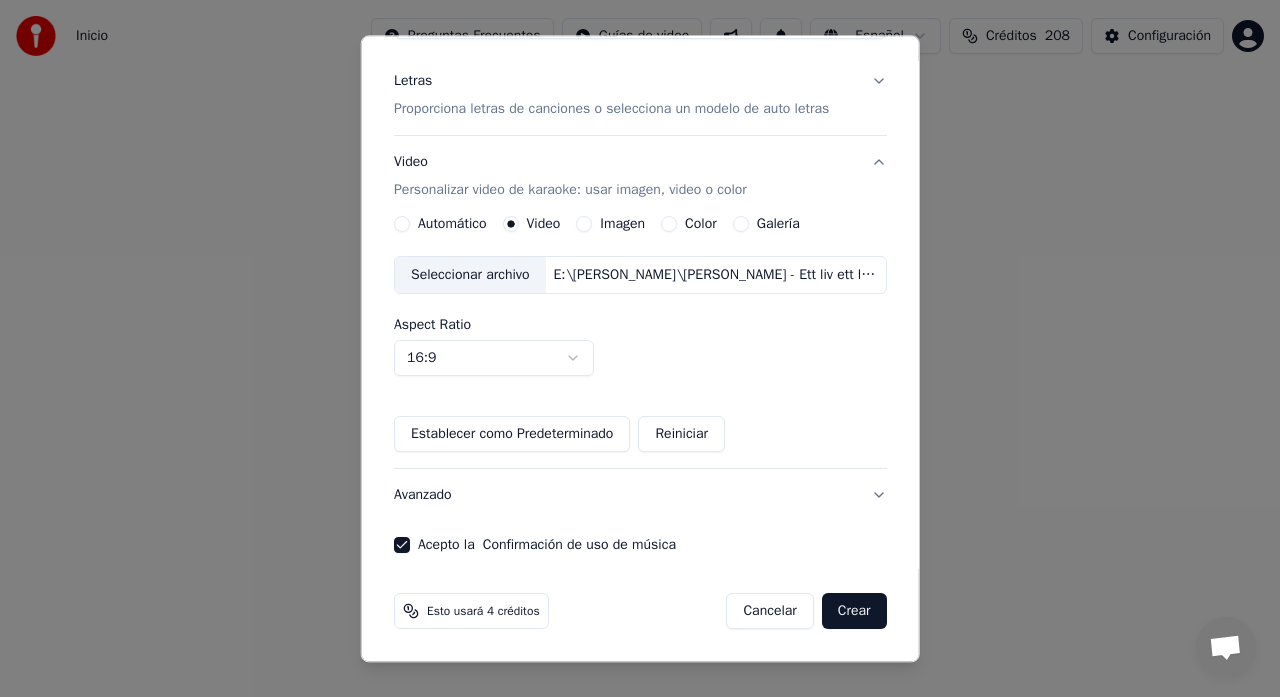 click on "Crear" at bounding box center (854, 612) 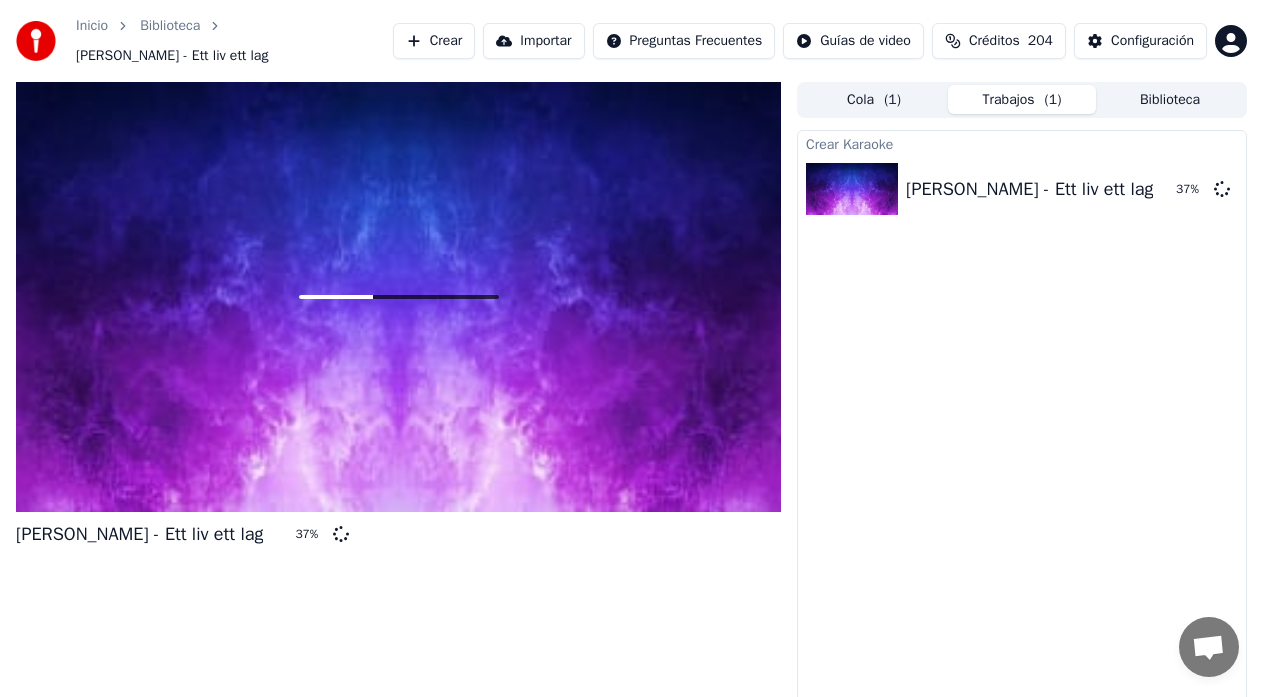 click on "Crear" at bounding box center (434, 41) 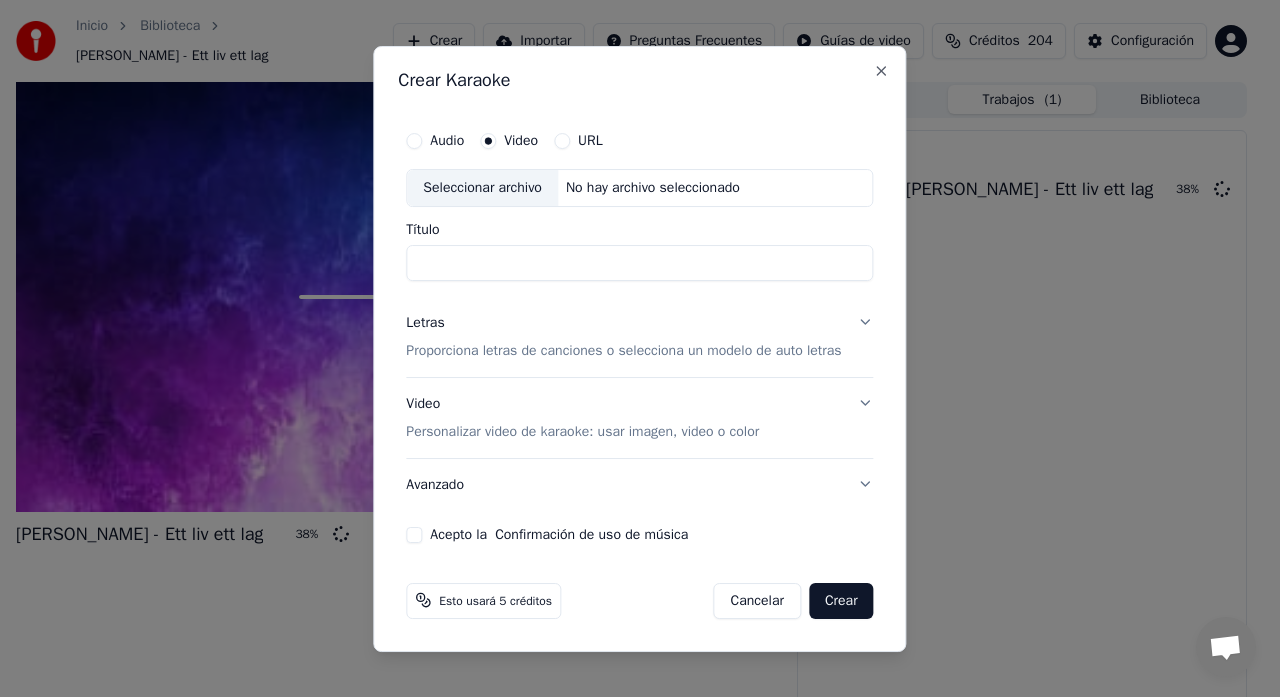 click on "Seleccionar archivo" at bounding box center (482, 188) 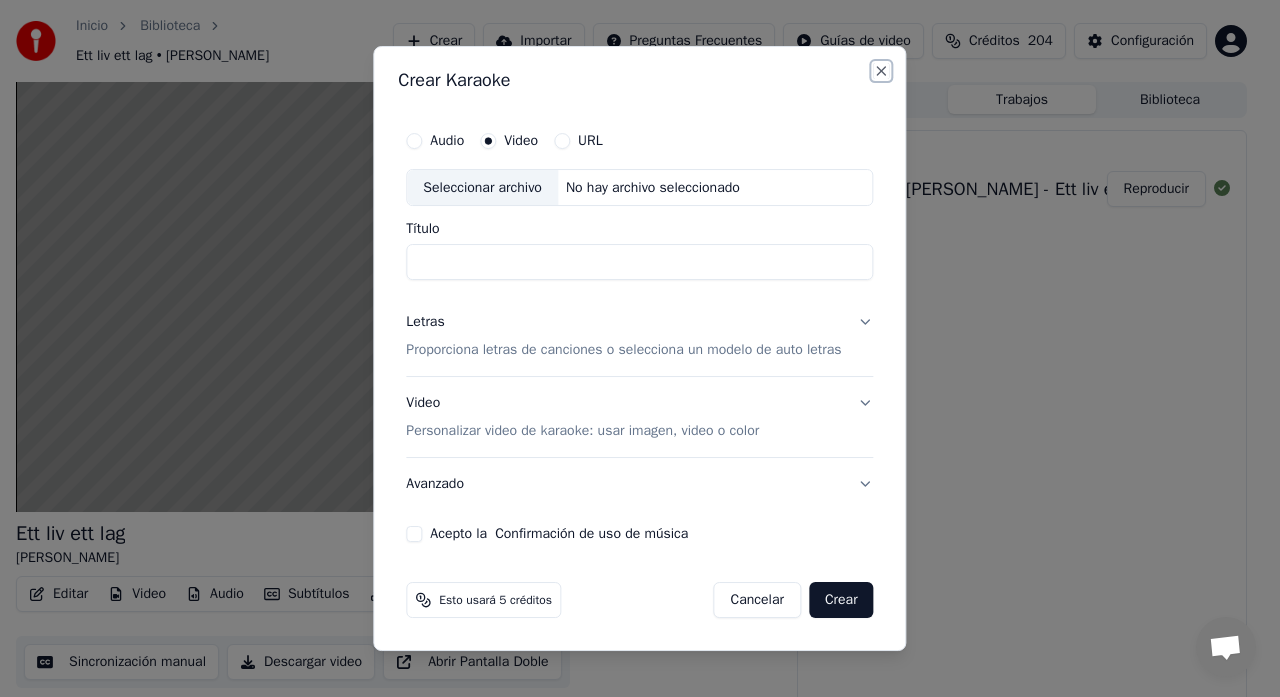 click on "Close" at bounding box center [882, 71] 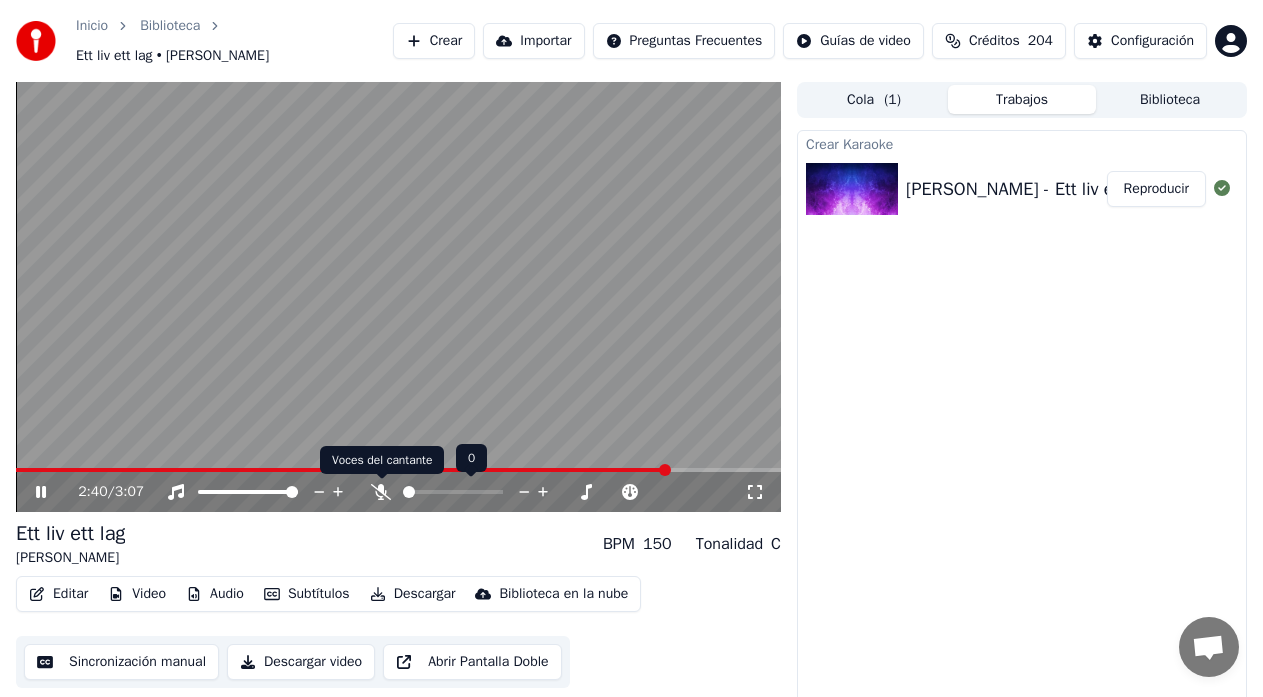 click 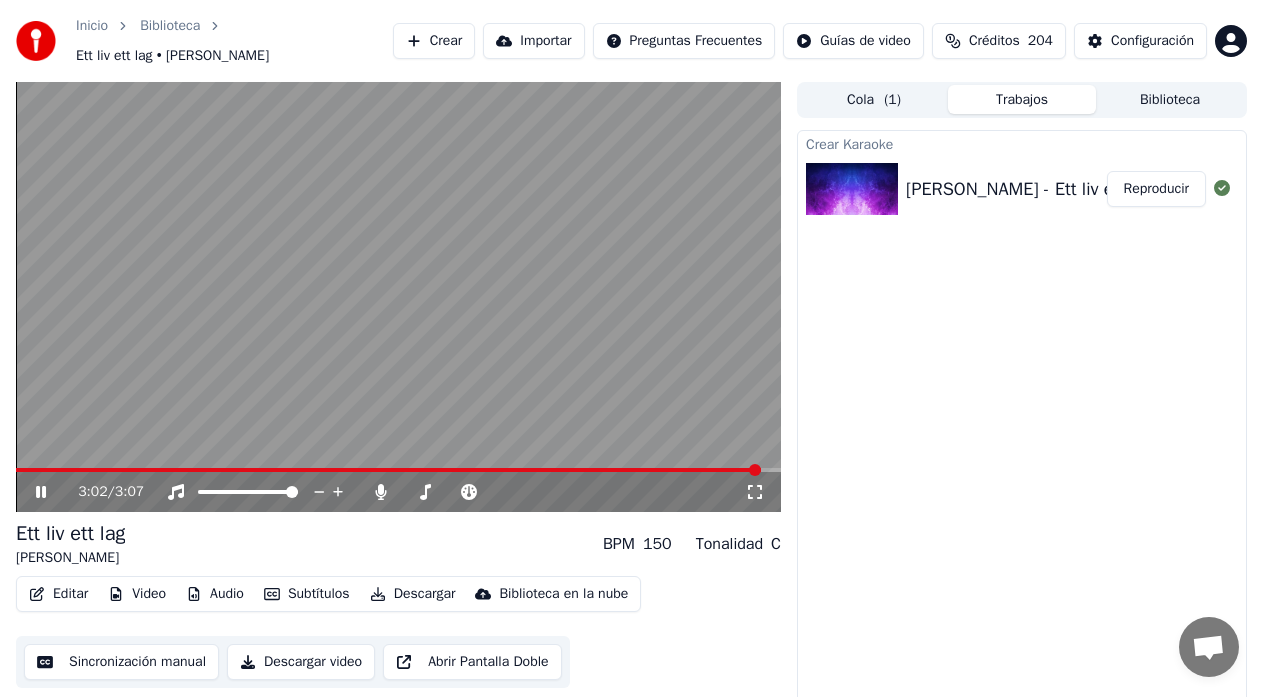 click at bounding box center (388, 470) 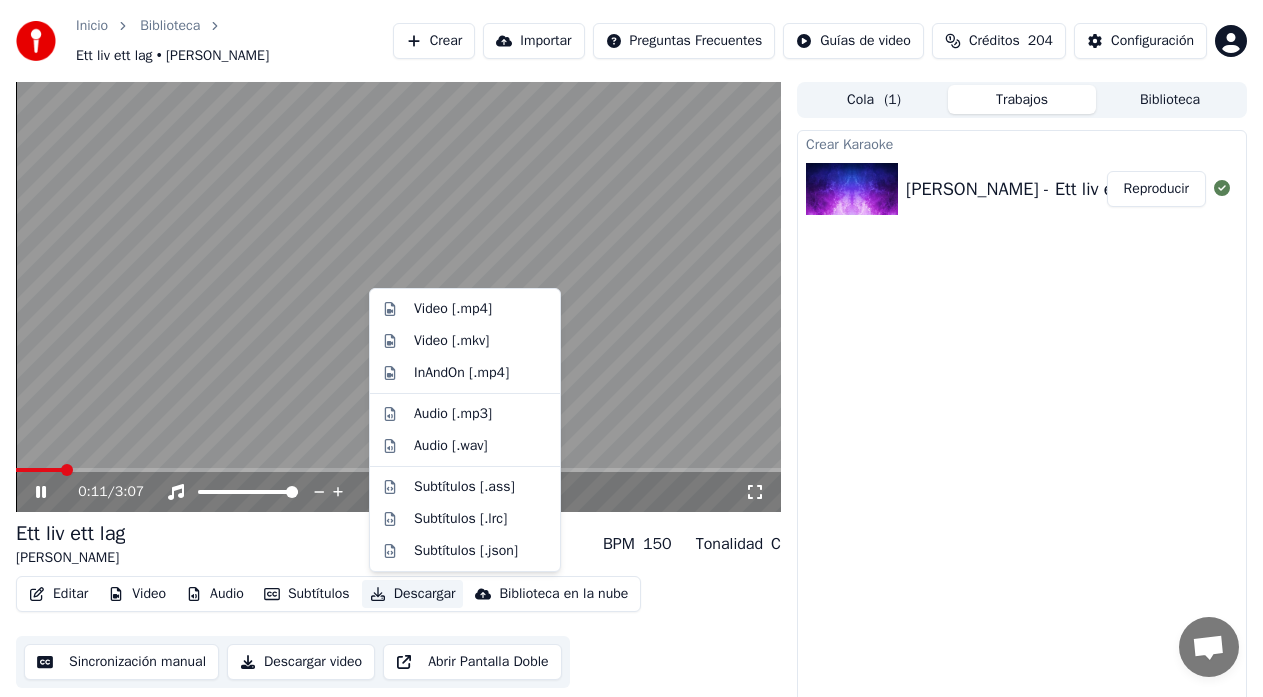 click on "Descargar" at bounding box center [413, 594] 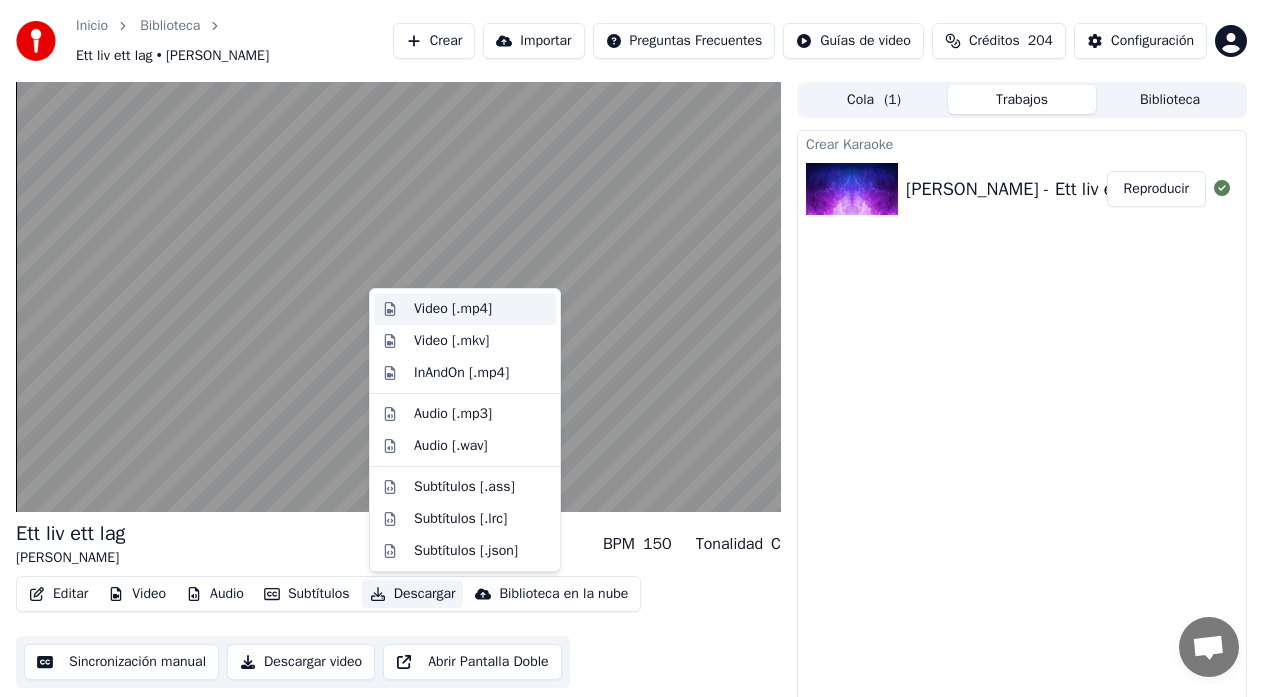 click on "Video [.mp4]" at bounding box center [453, 309] 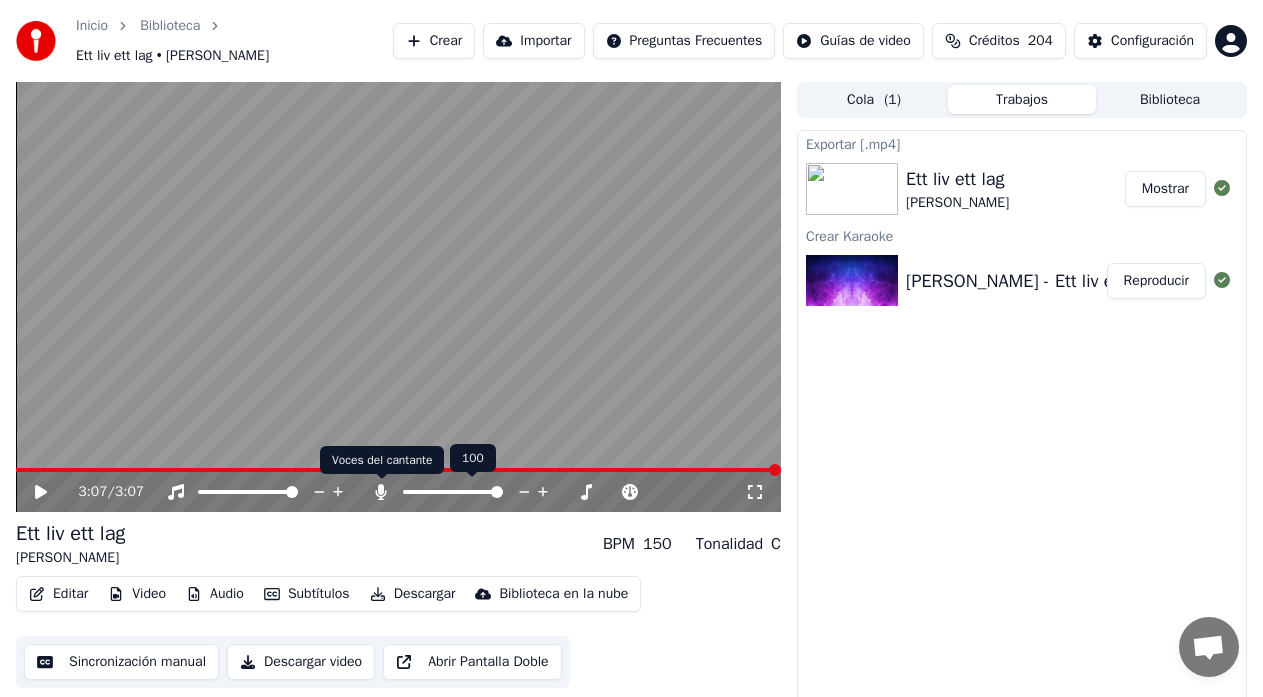 click 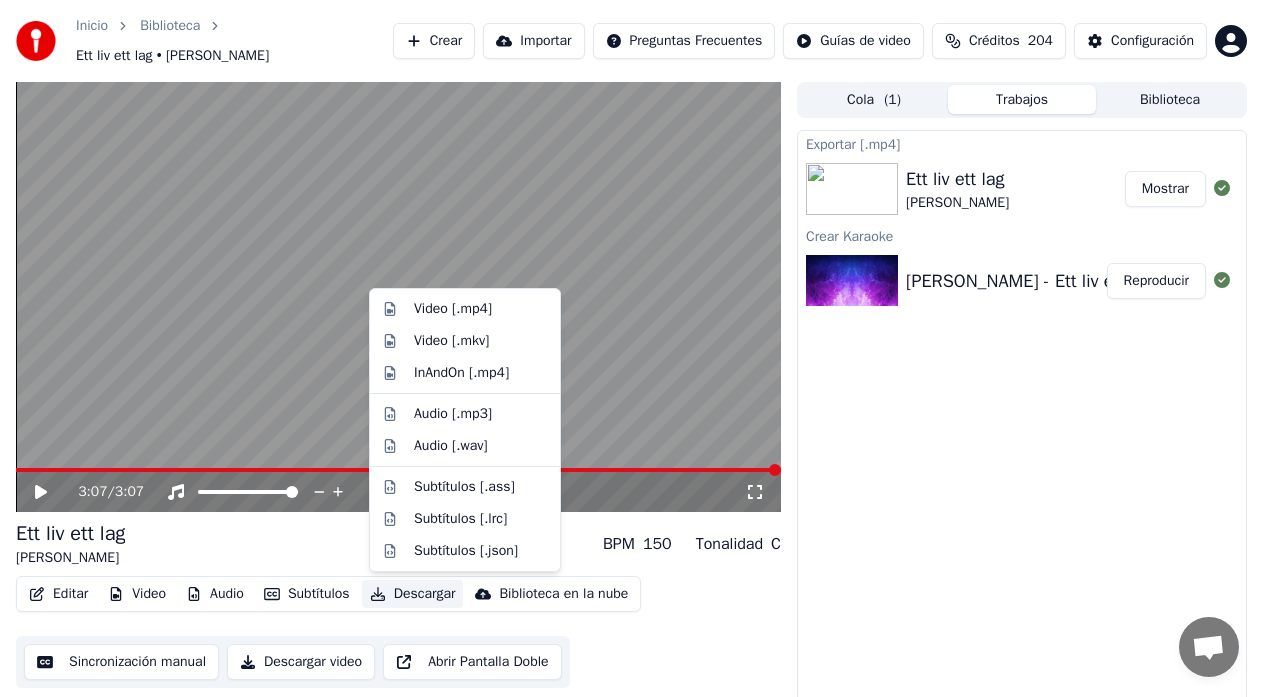 click on "Descargar" at bounding box center [413, 594] 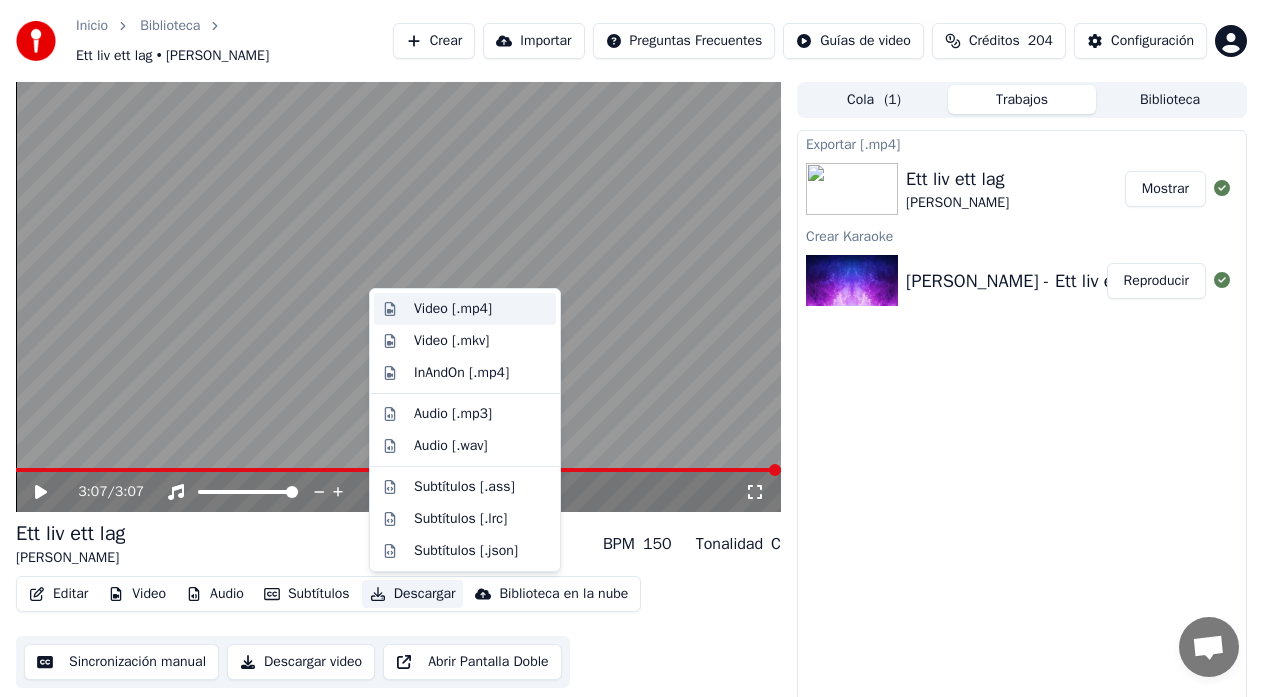 click on "Video [.mp4]" at bounding box center [453, 309] 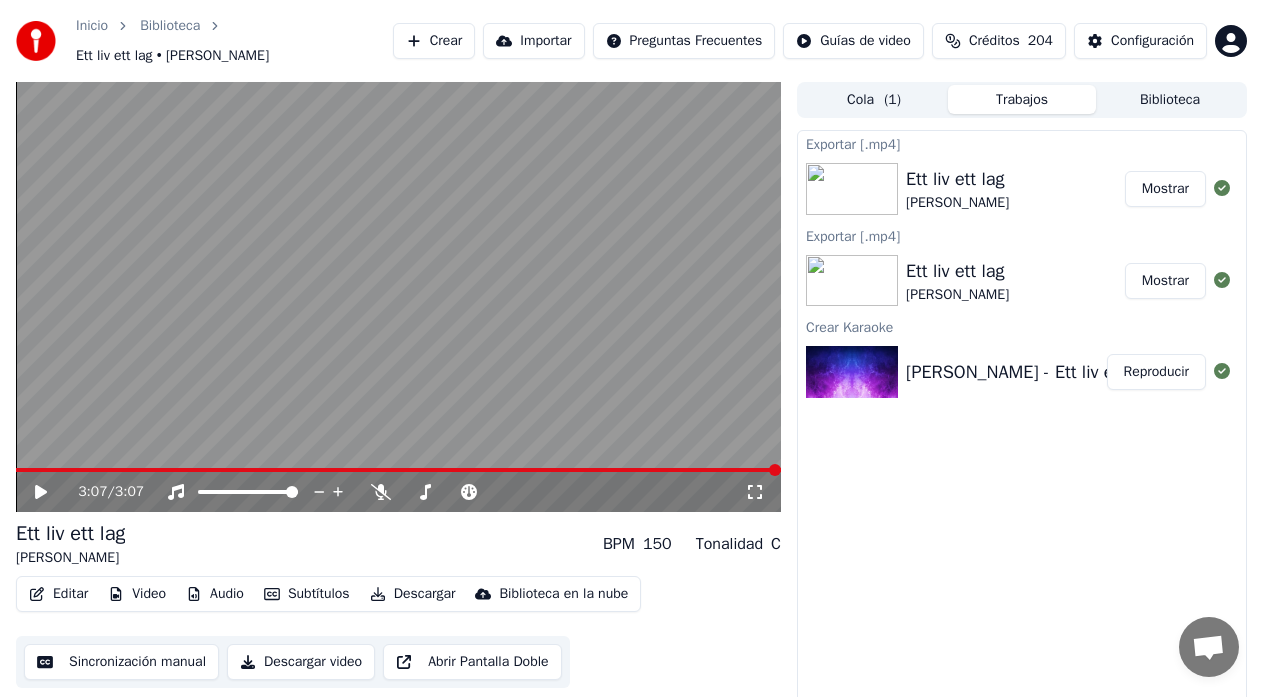 click on "Crear" at bounding box center [434, 41] 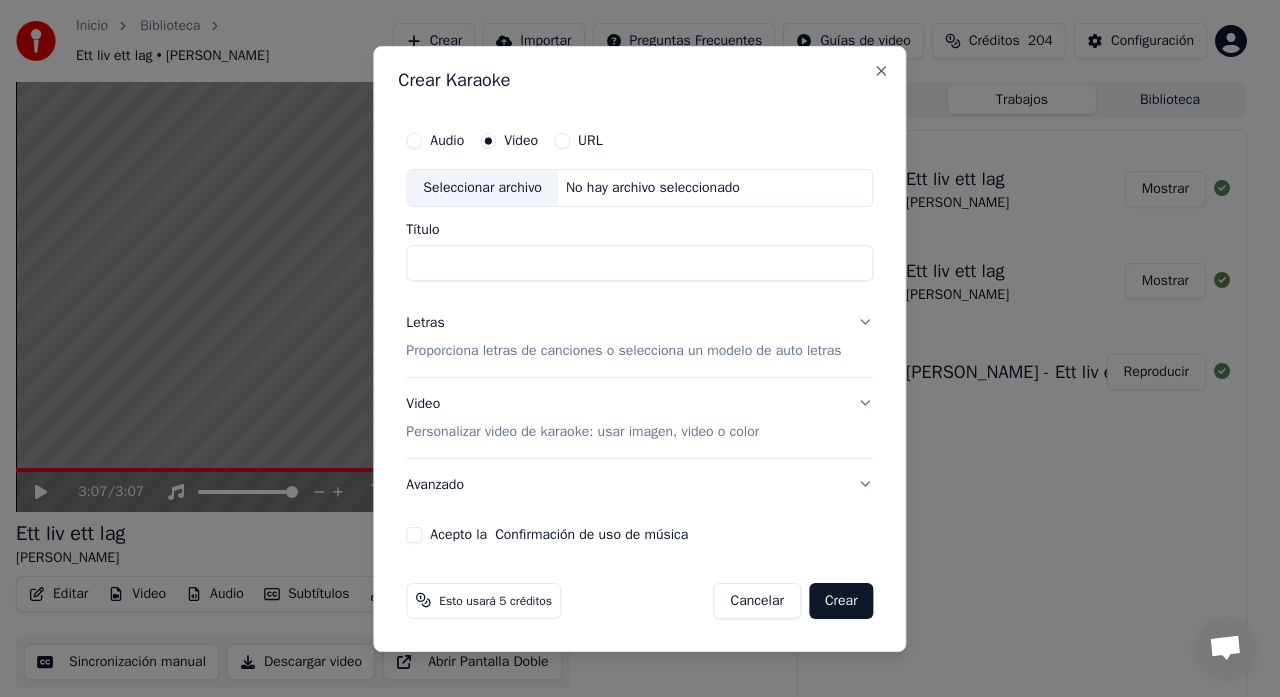 click on "Seleccionar archivo" at bounding box center (482, 188) 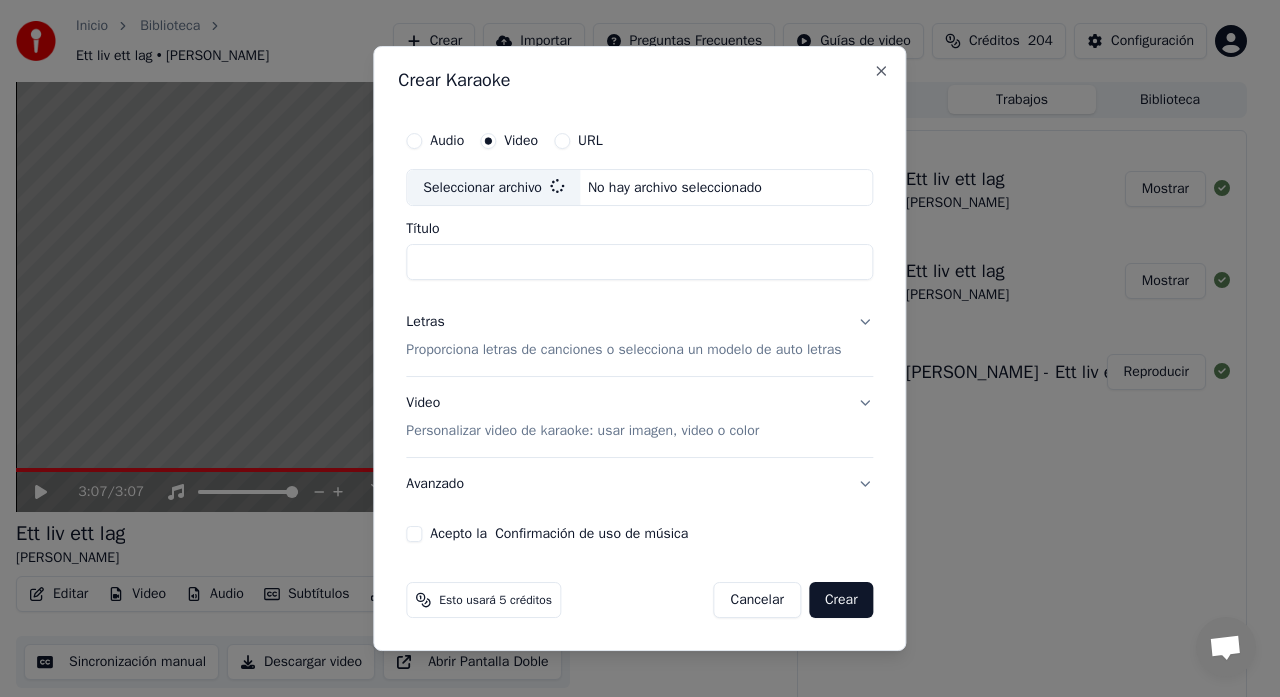 type on "**********" 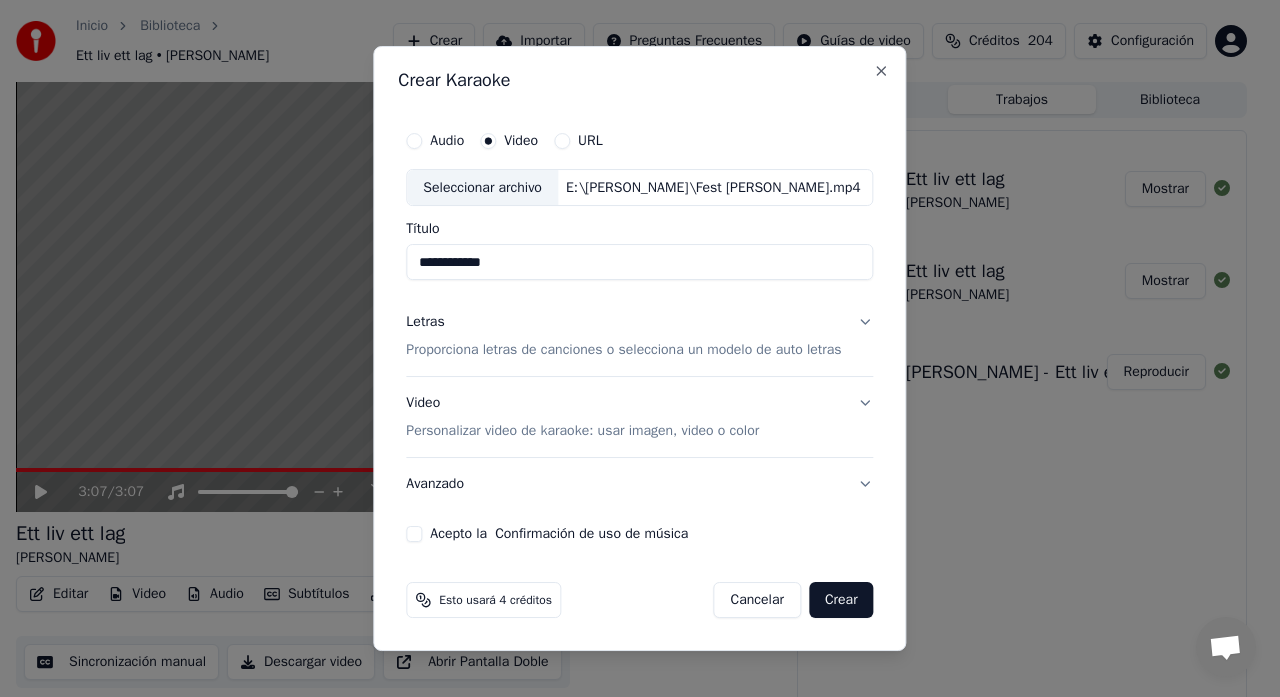 click on "Proporciona letras de canciones o selecciona un modelo de auto letras" at bounding box center (623, 351) 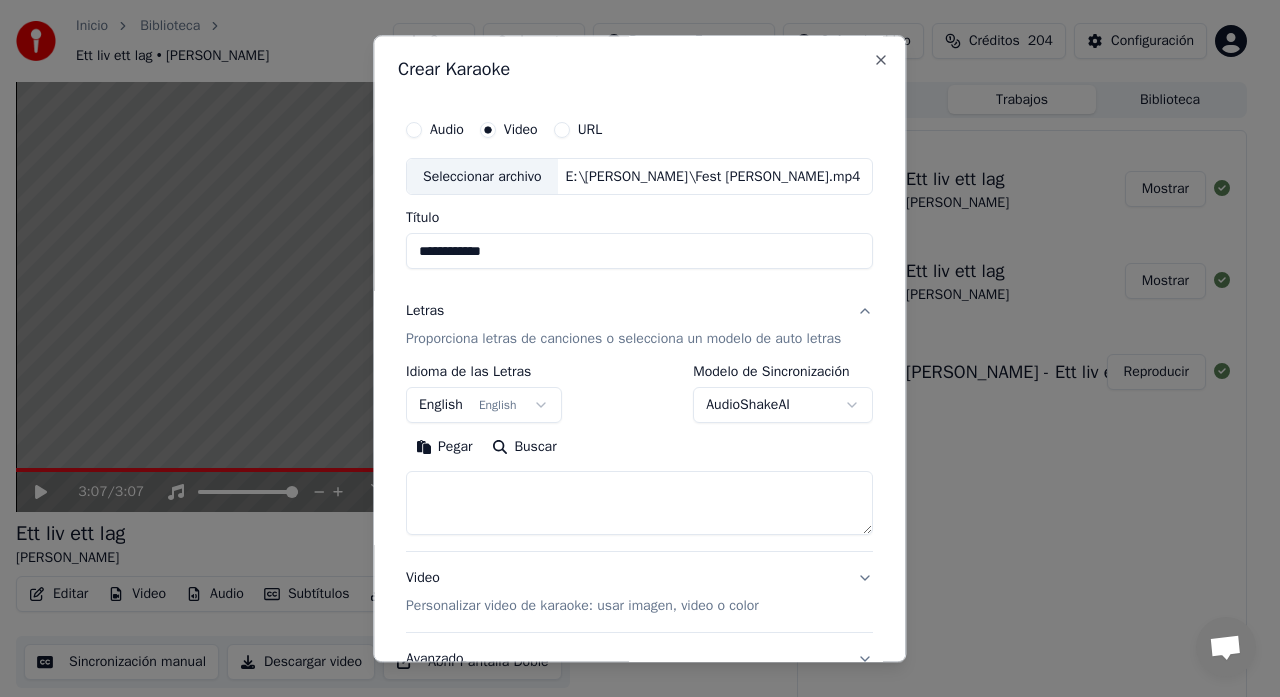 click on "**********" at bounding box center [631, 348] 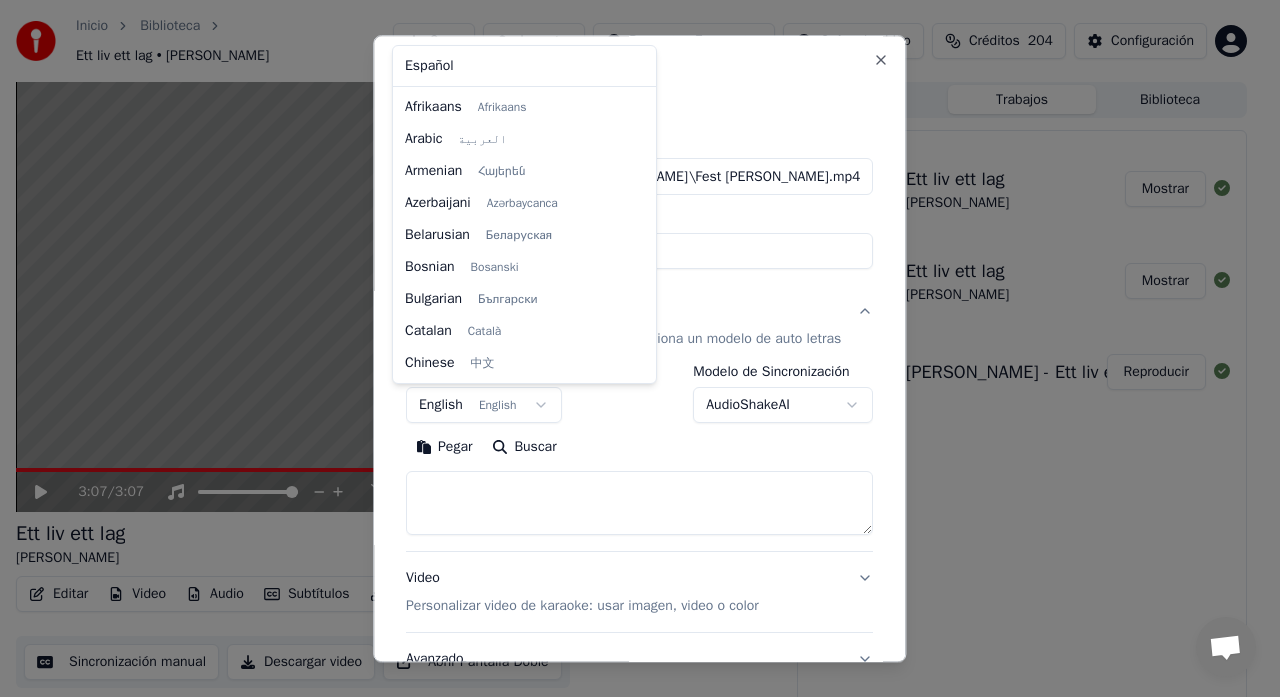 scroll, scrollTop: 160, scrollLeft: 0, axis: vertical 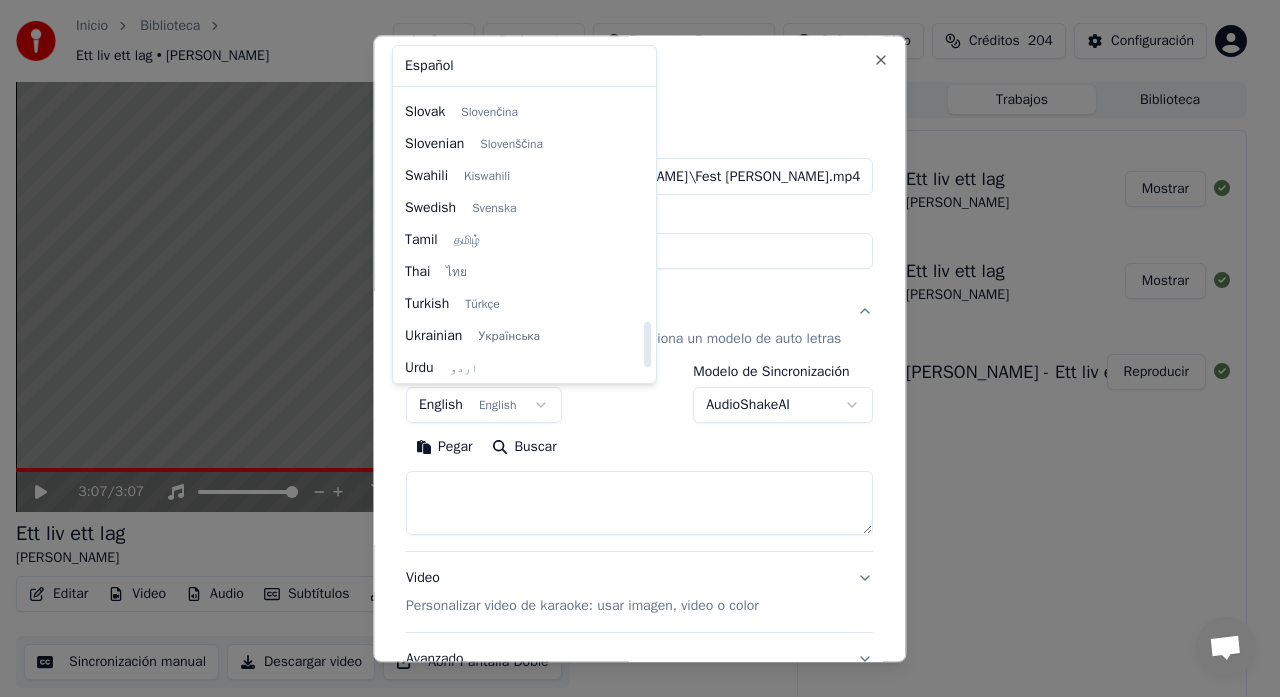 drag, startPoint x: 615, startPoint y: 134, endPoint x: 647, endPoint y: 339, distance: 207.48253 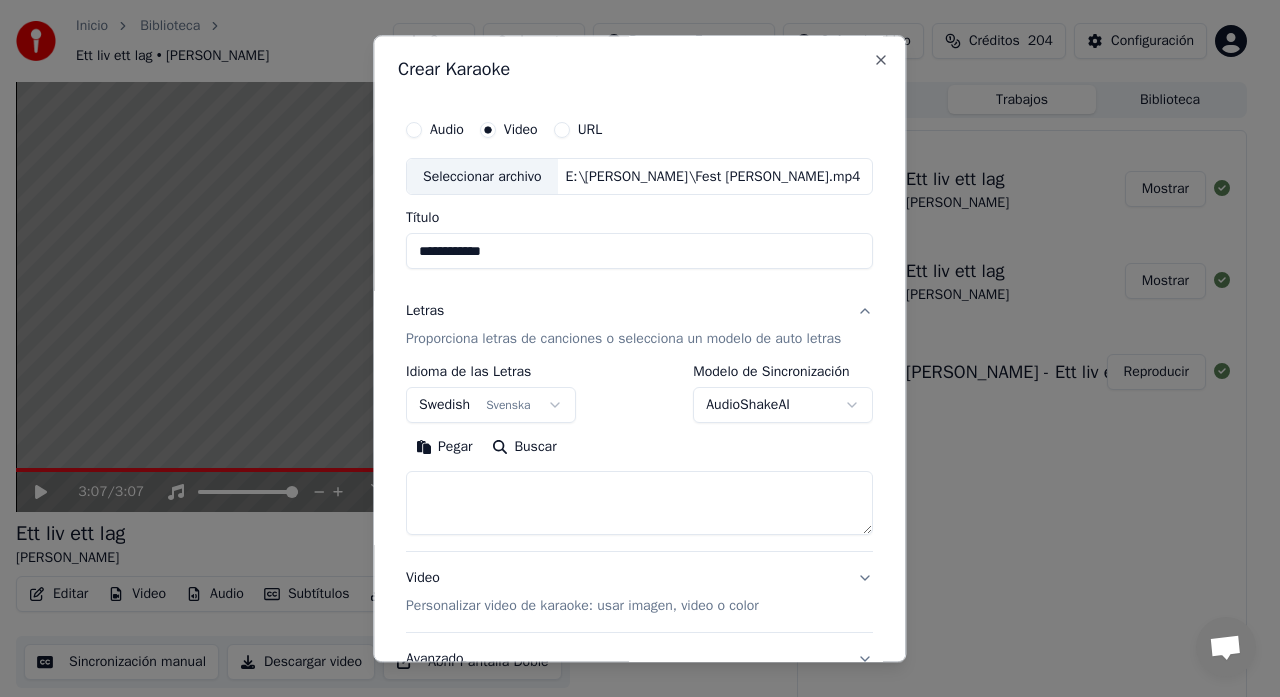 click at bounding box center [639, 504] 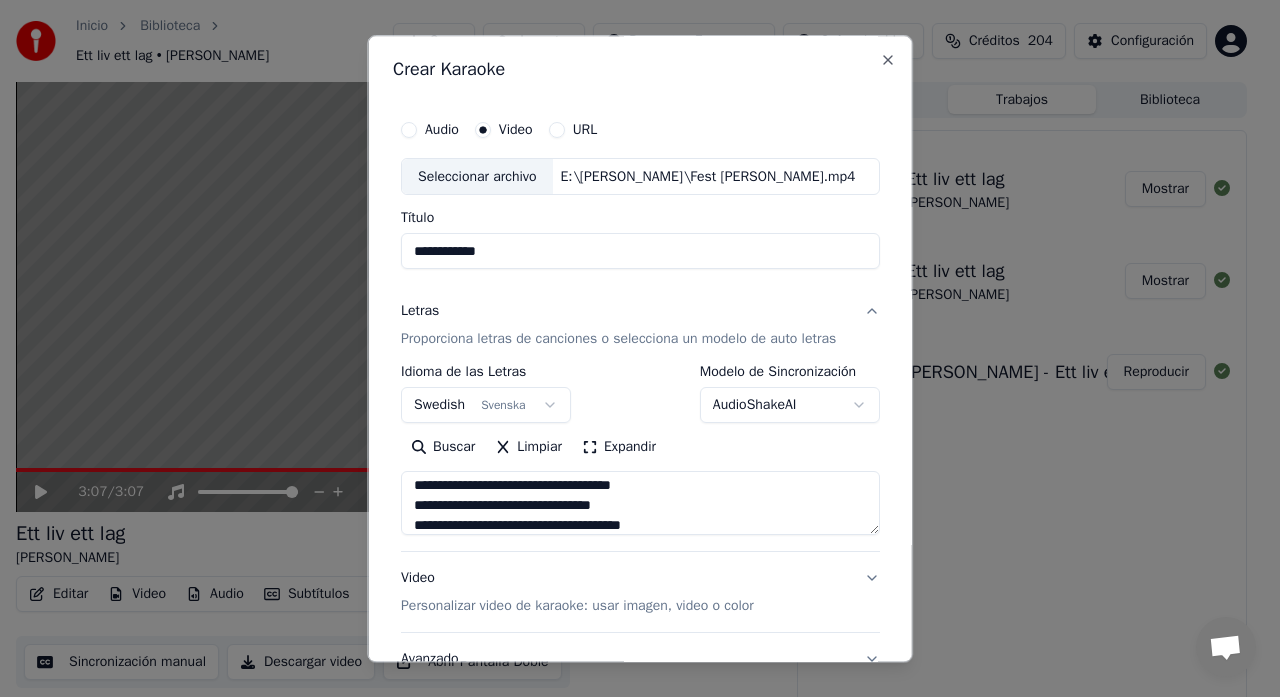 scroll, scrollTop: 1073, scrollLeft: 0, axis: vertical 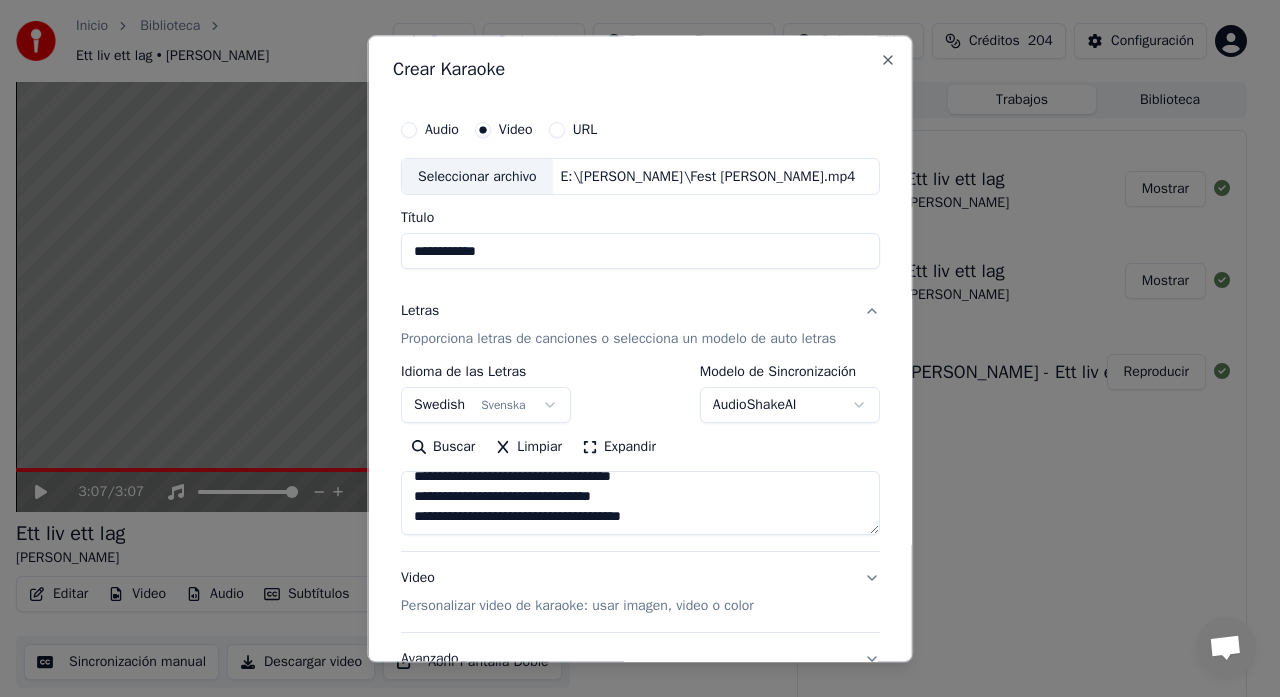 type on "**********" 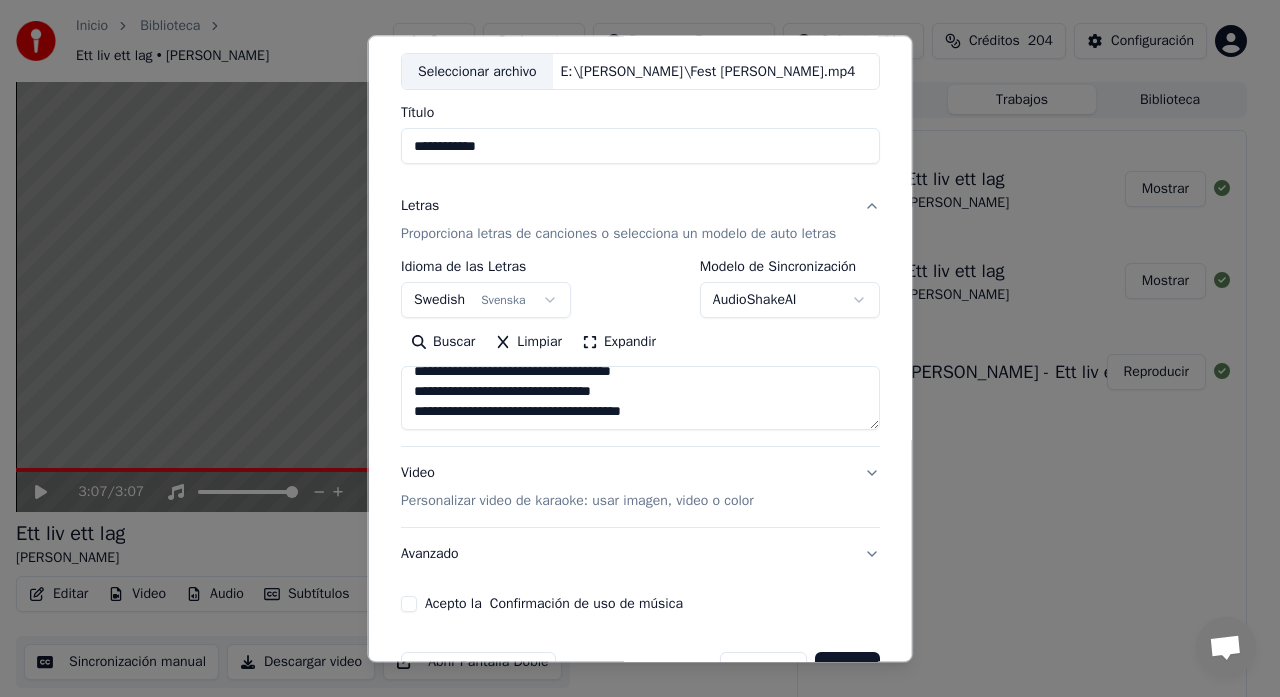 scroll, scrollTop: 164, scrollLeft: 0, axis: vertical 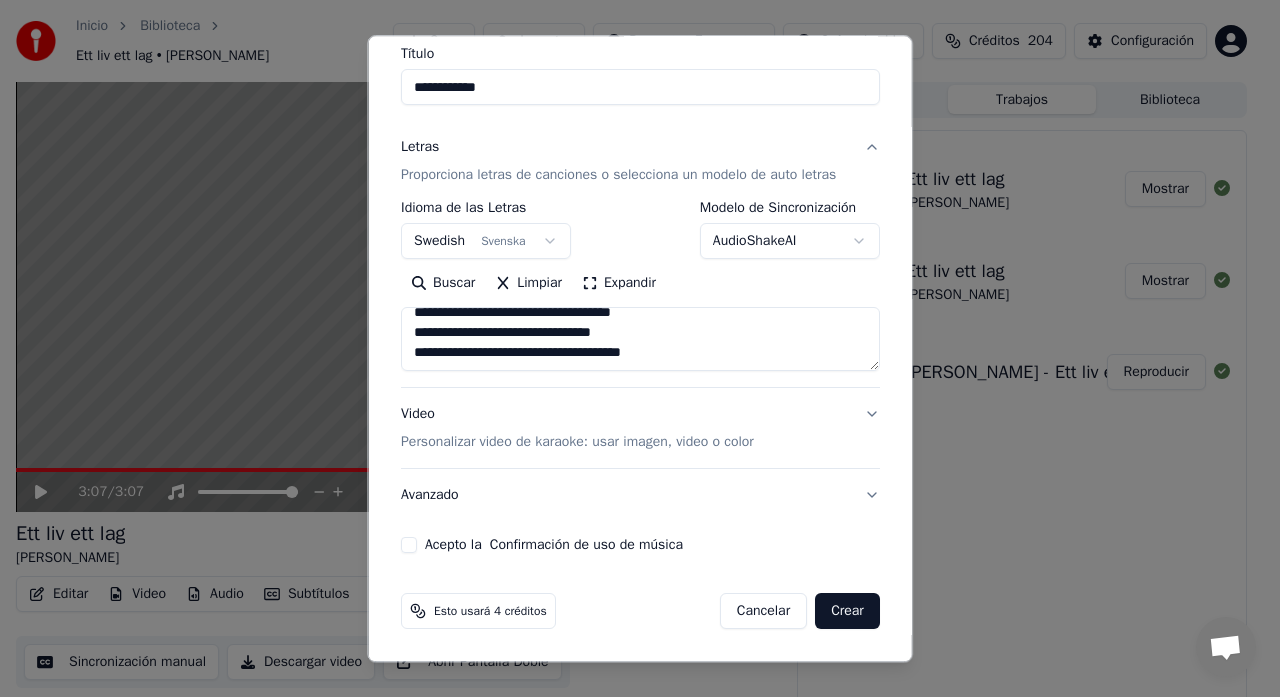 click on "Personalizar video de karaoke: usar imagen, video o color" at bounding box center [577, 443] 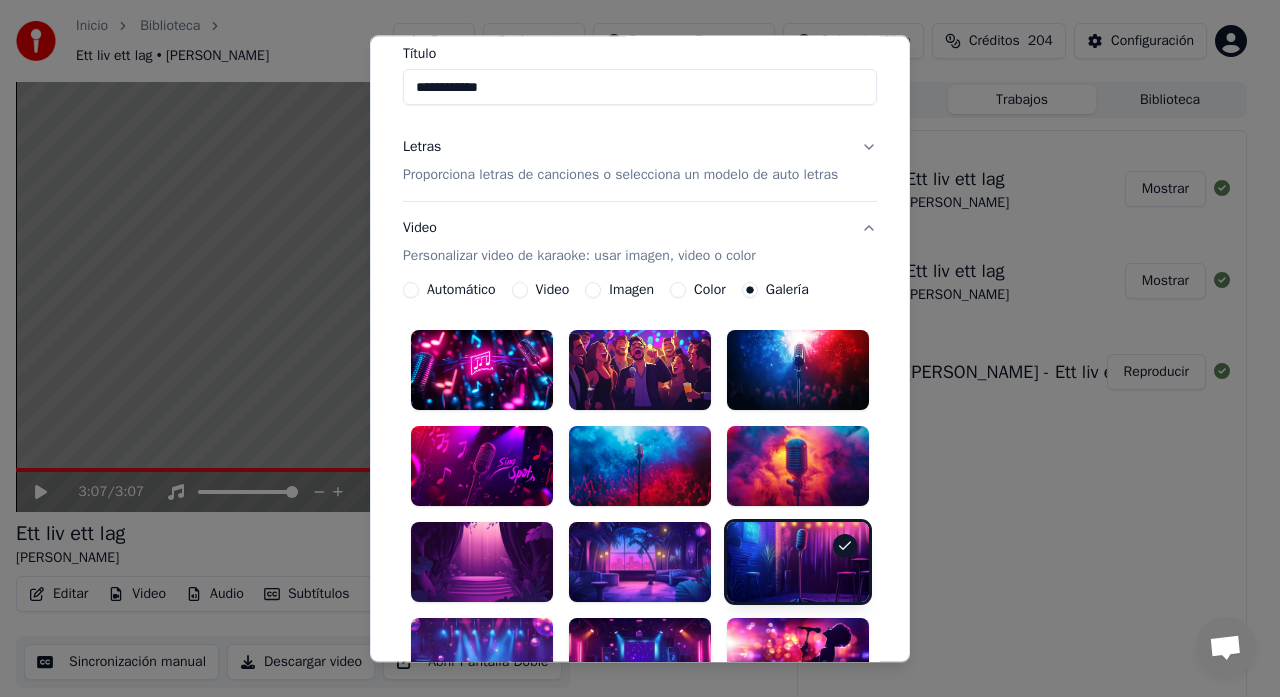click at bounding box center (640, 467) 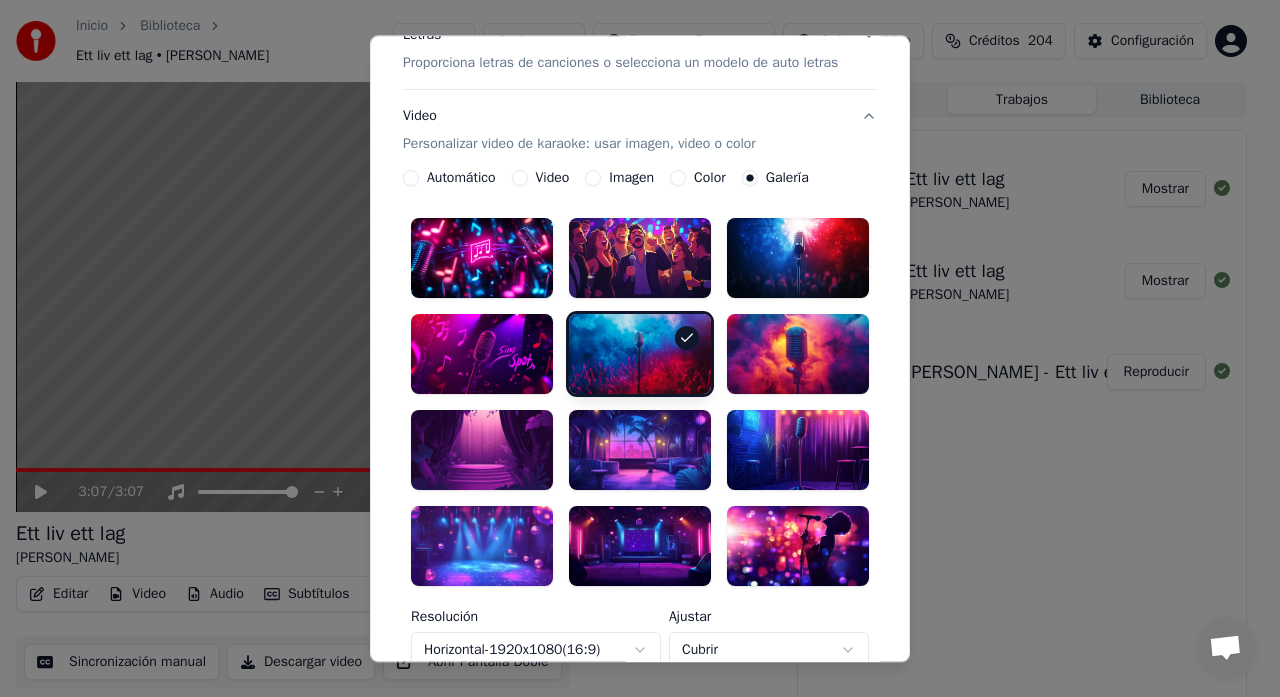 scroll, scrollTop: 579, scrollLeft: 0, axis: vertical 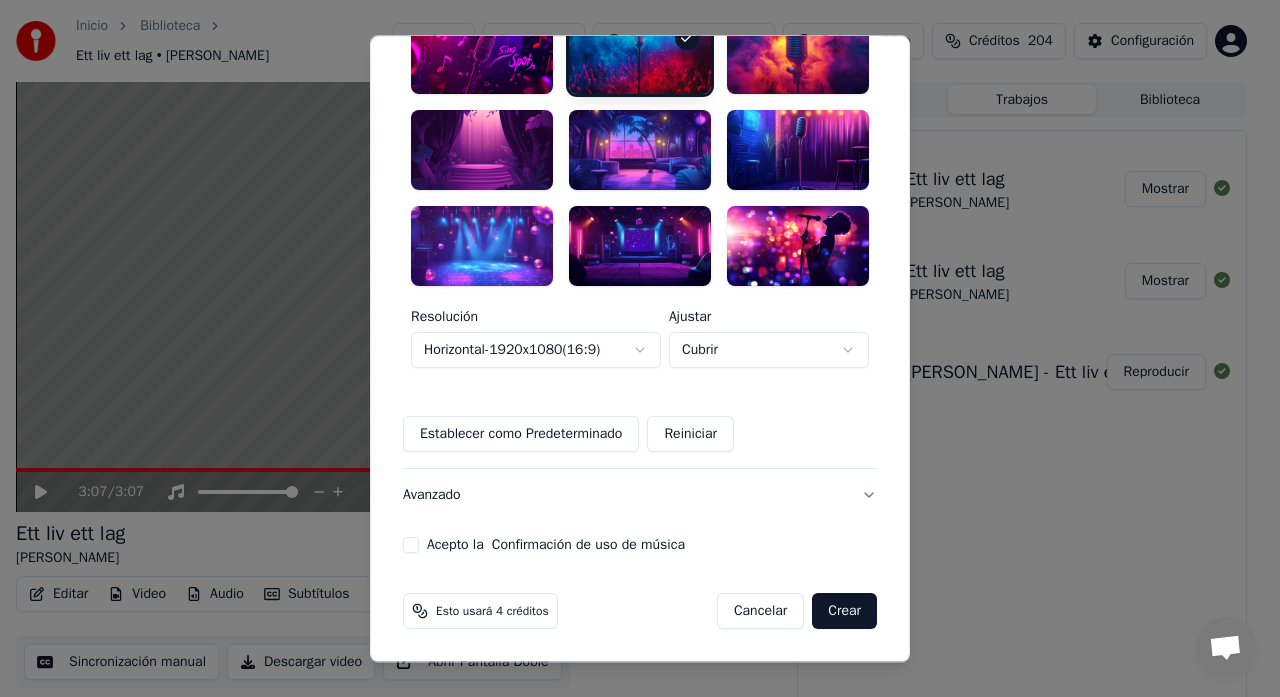 click on "Acepto la   Confirmación de uso de música" at bounding box center [411, 545] 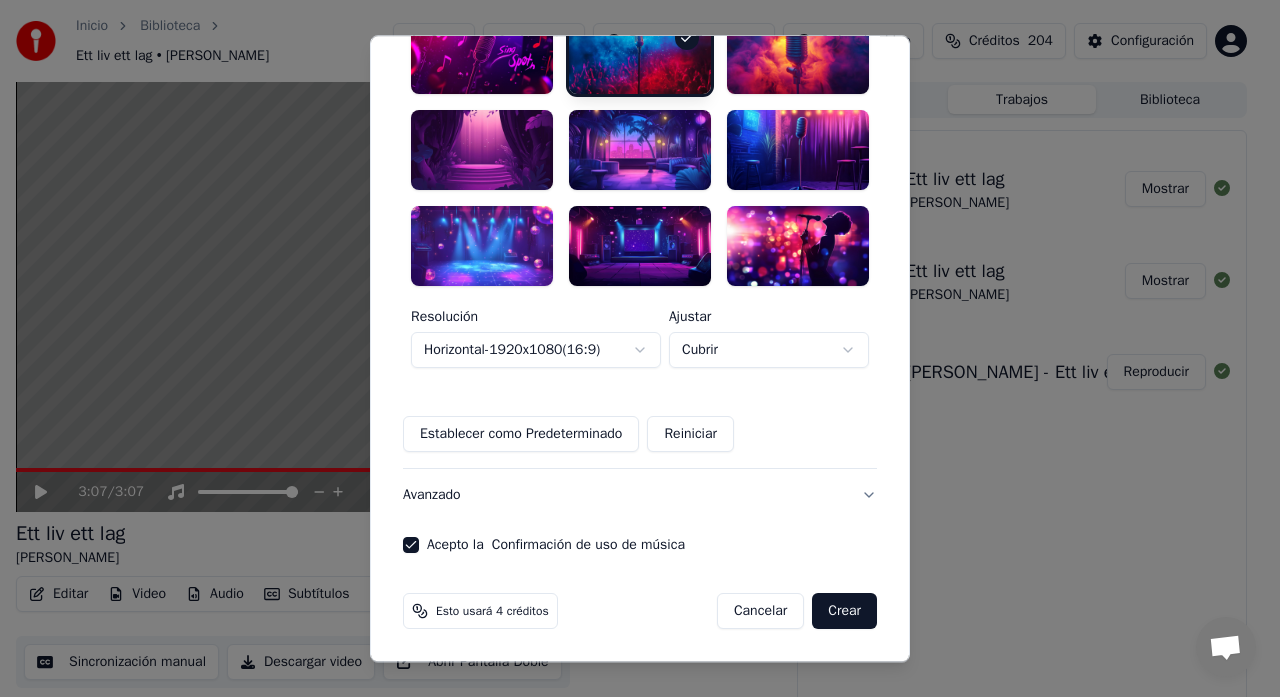 click on "Crear" at bounding box center [844, 611] 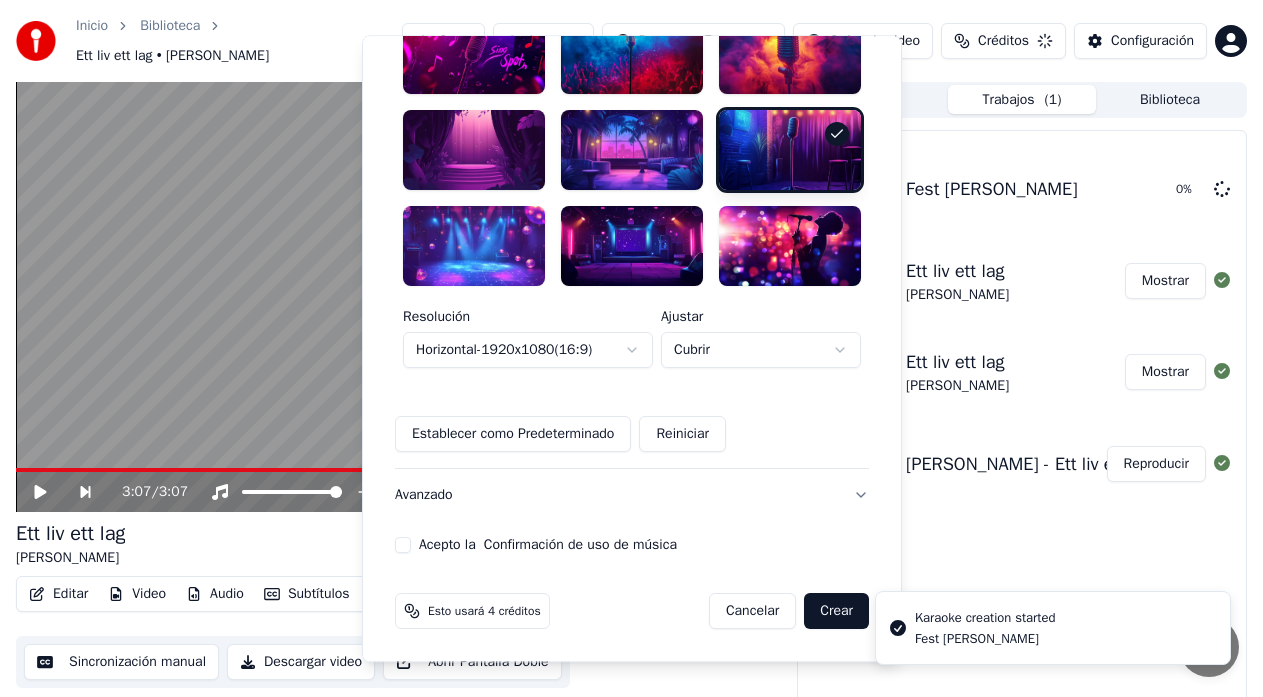 type 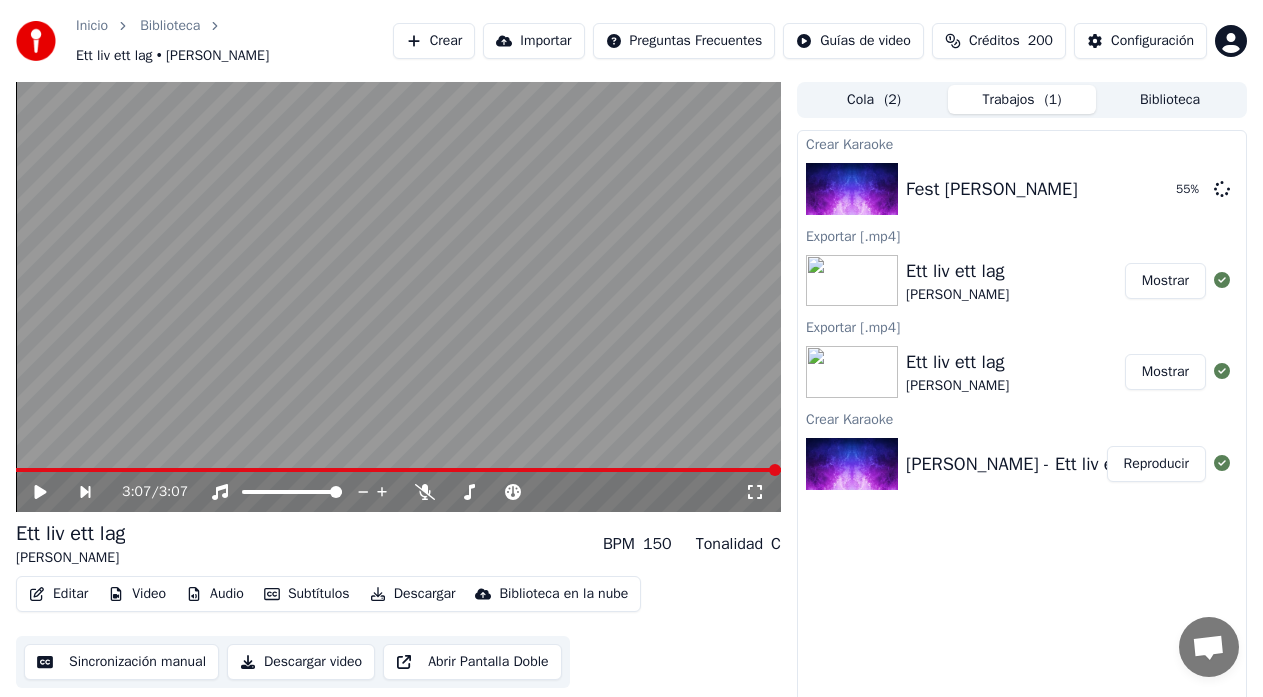 click on "Crear" at bounding box center (434, 41) 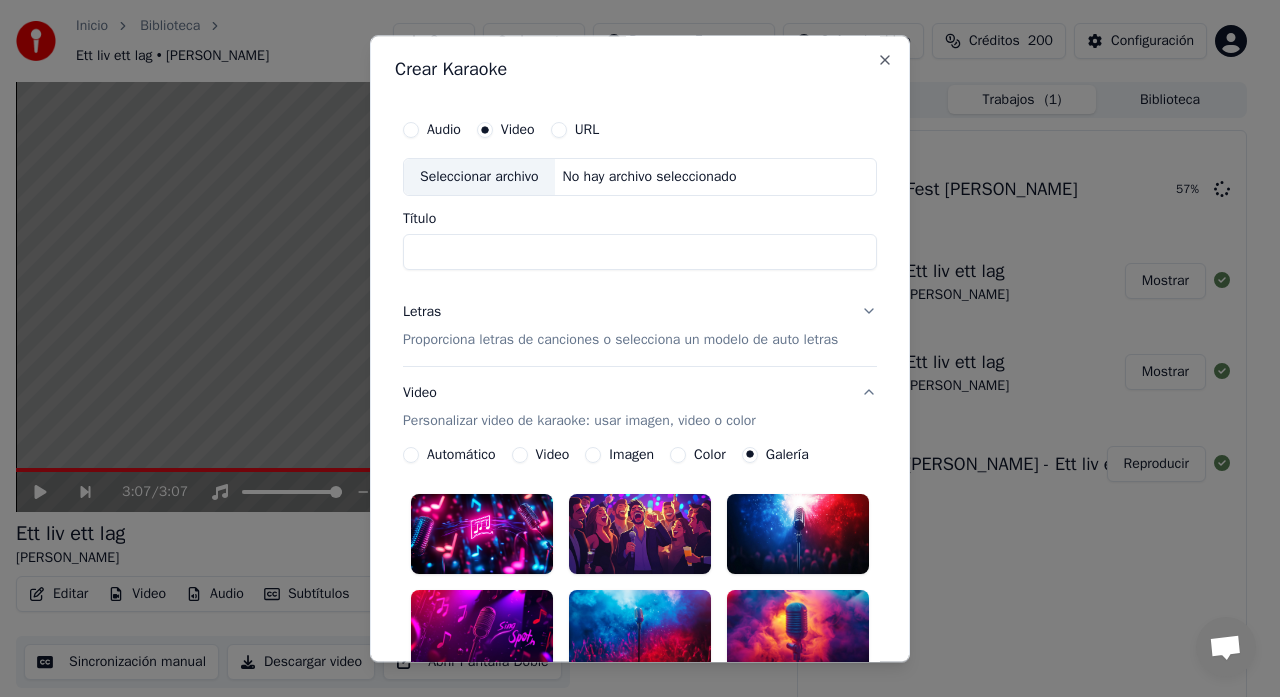 click on "Seleccionar archivo" at bounding box center (479, 177) 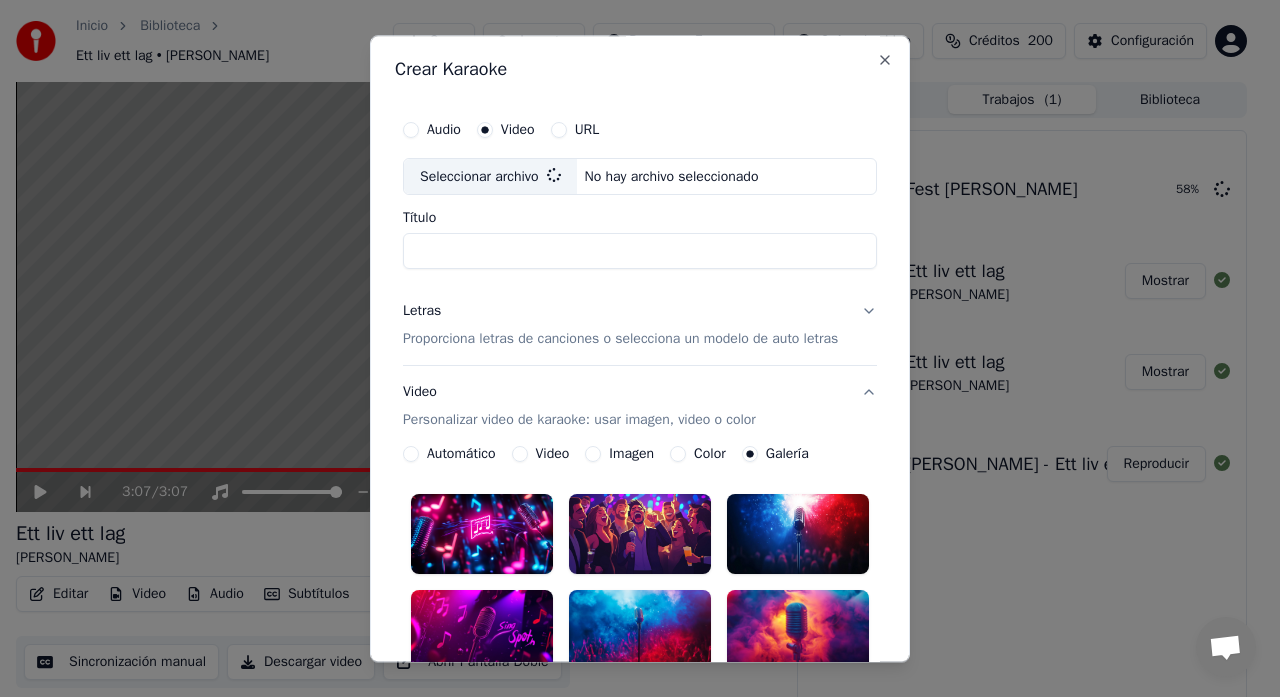 type on "**********" 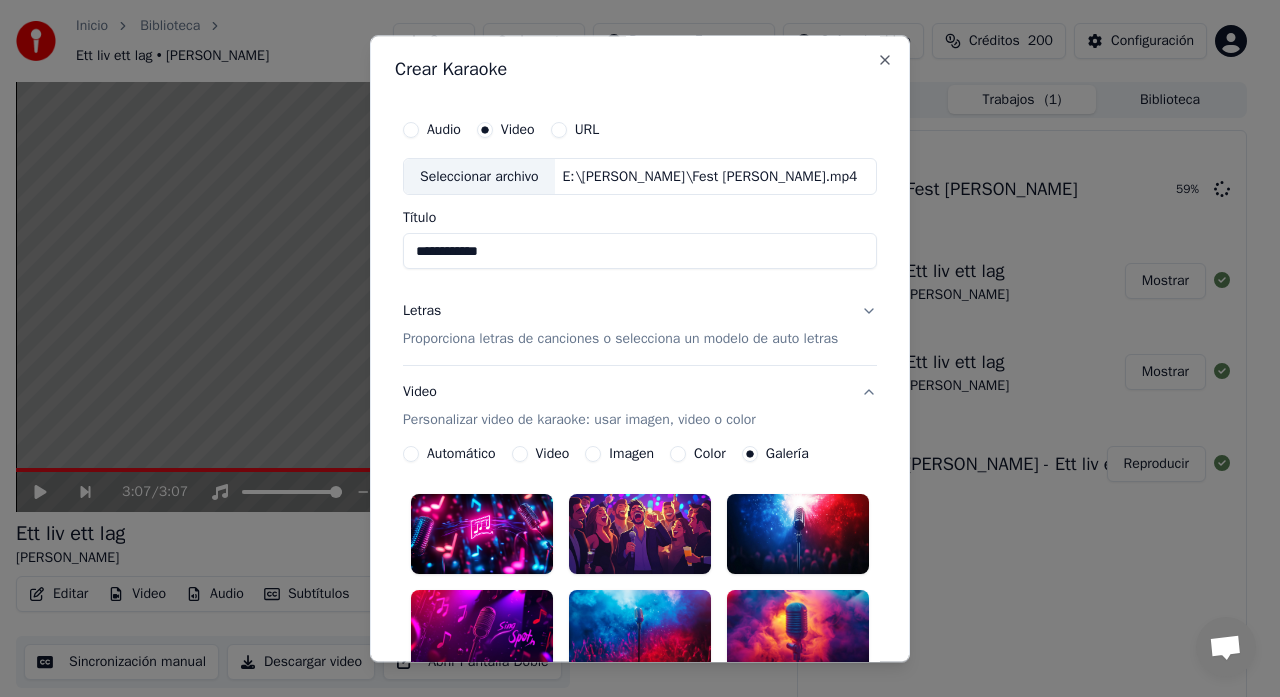 click on "Proporciona letras de canciones o selecciona un modelo de auto letras" at bounding box center (620, 340) 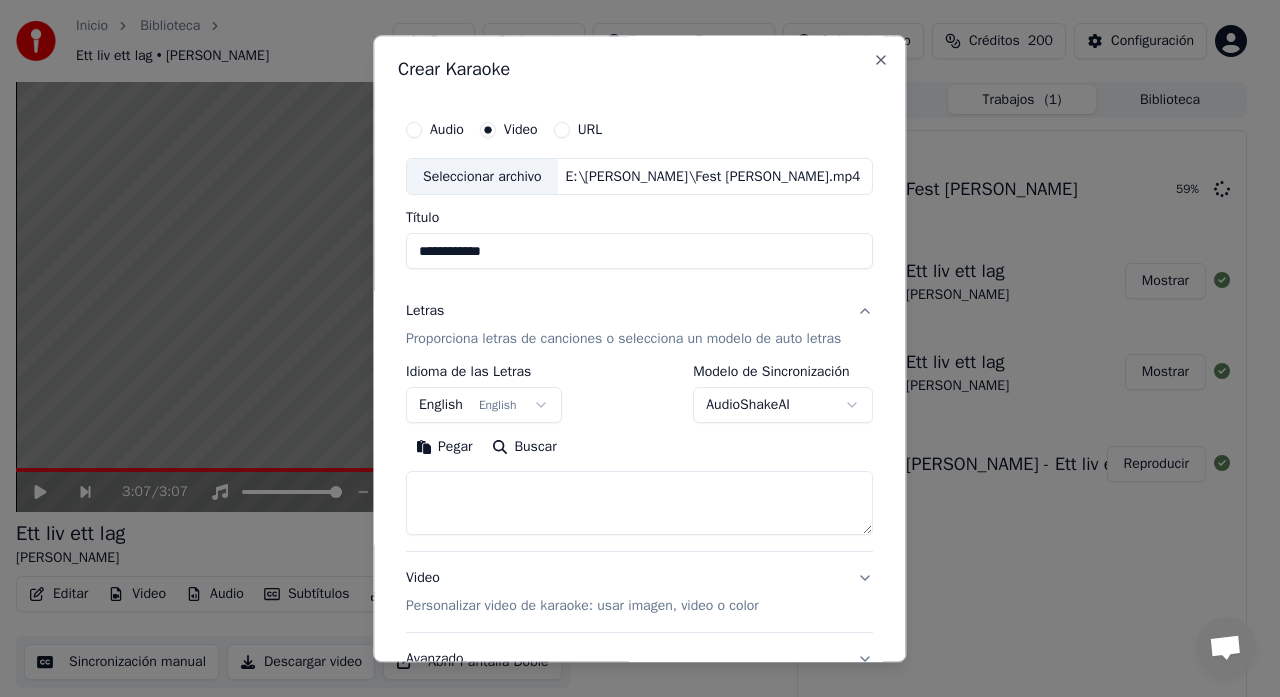 click on "English English" at bounding box center [484, 406] 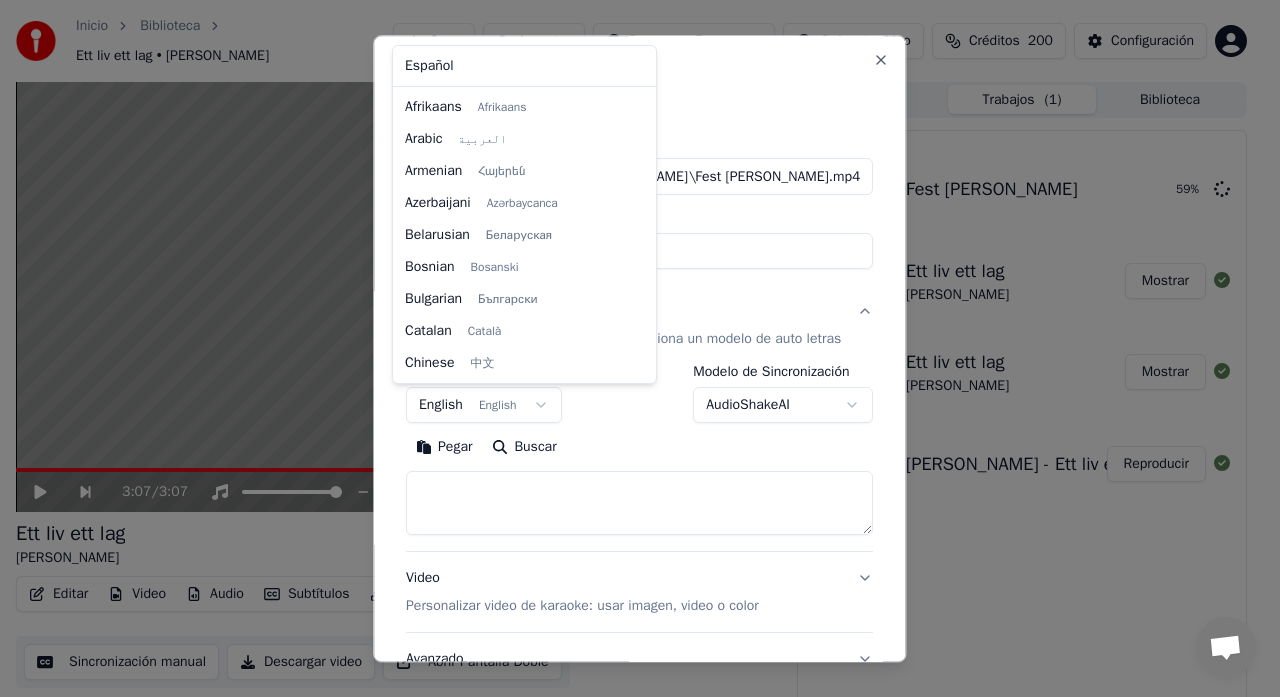 scroll, scrollTop: 160, scrollLeft: 0, axis: vertical 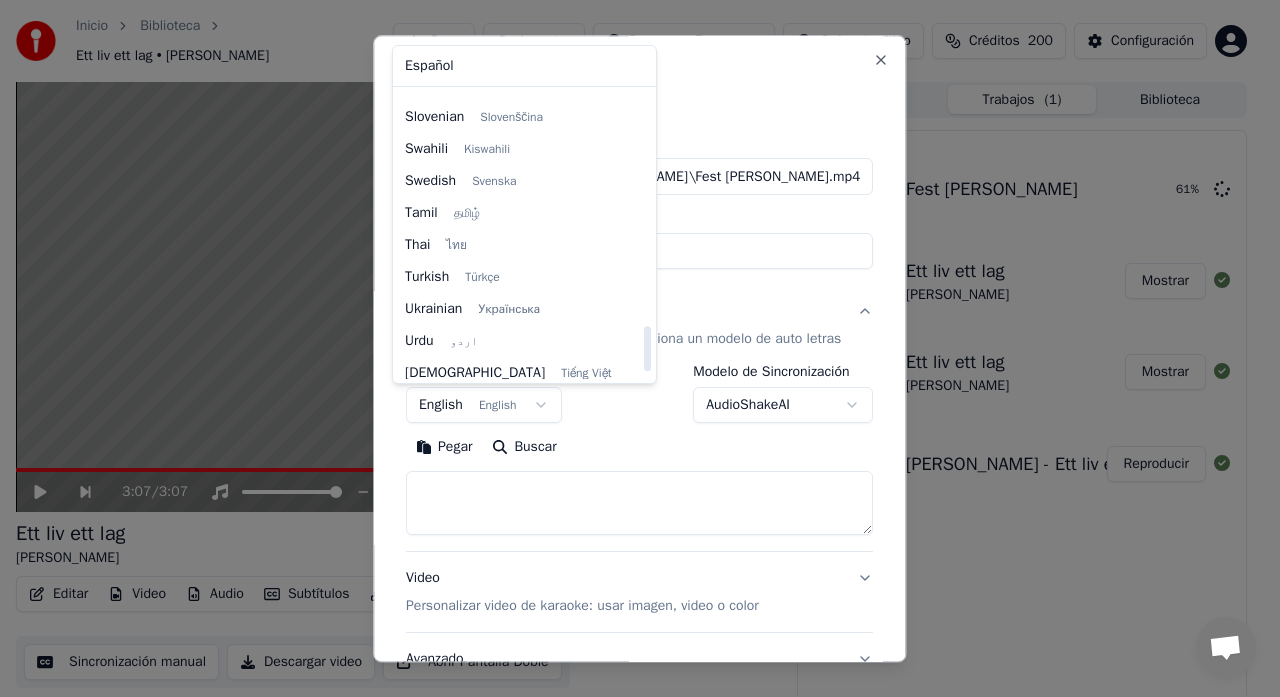 select on "**" 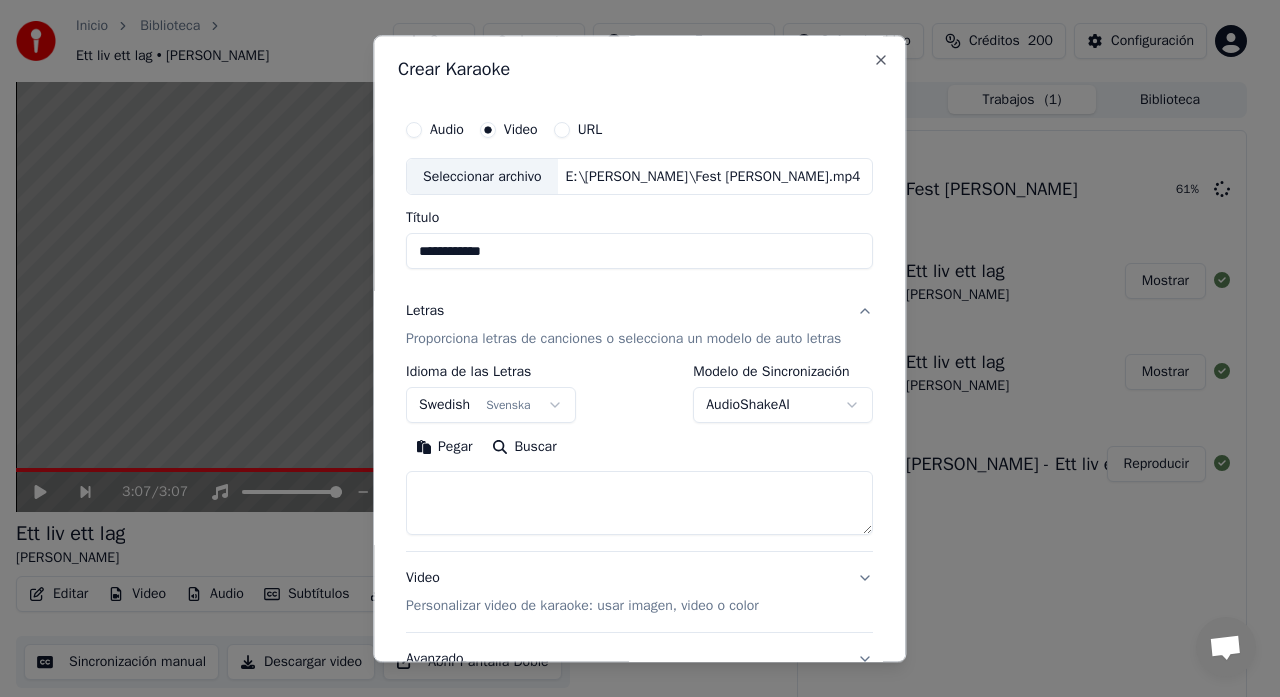 click at bounding box center (639, 504) 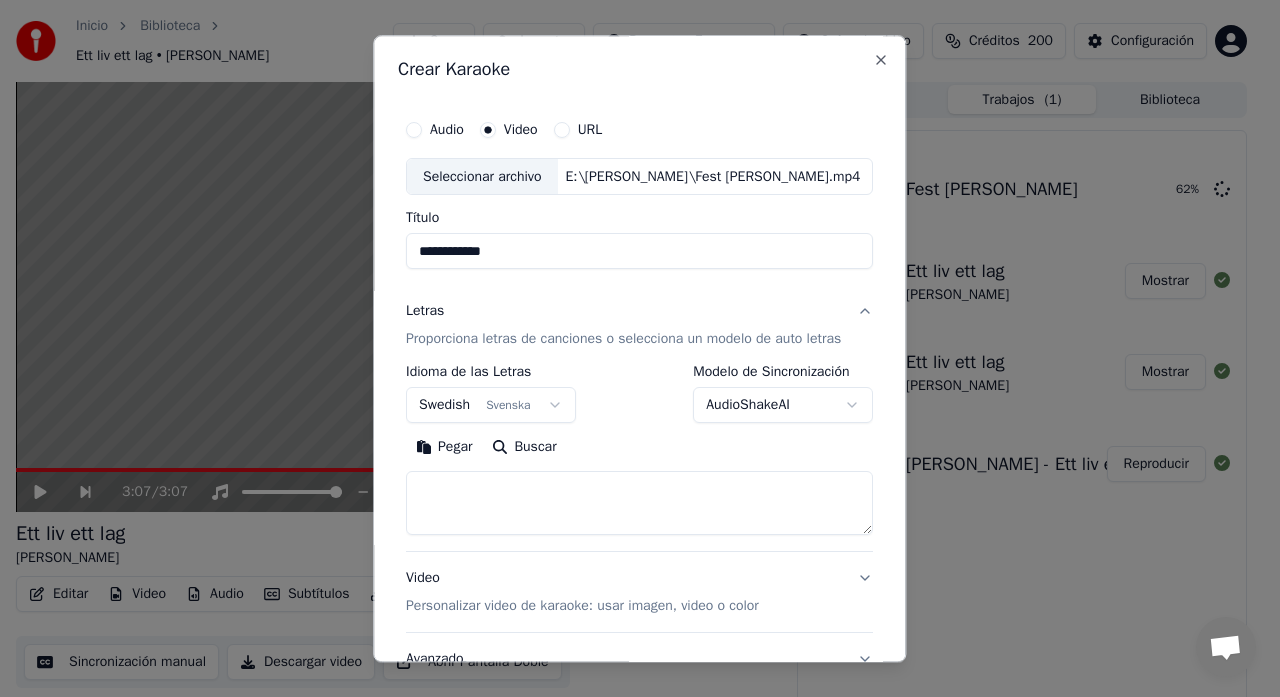 paste on "**********" 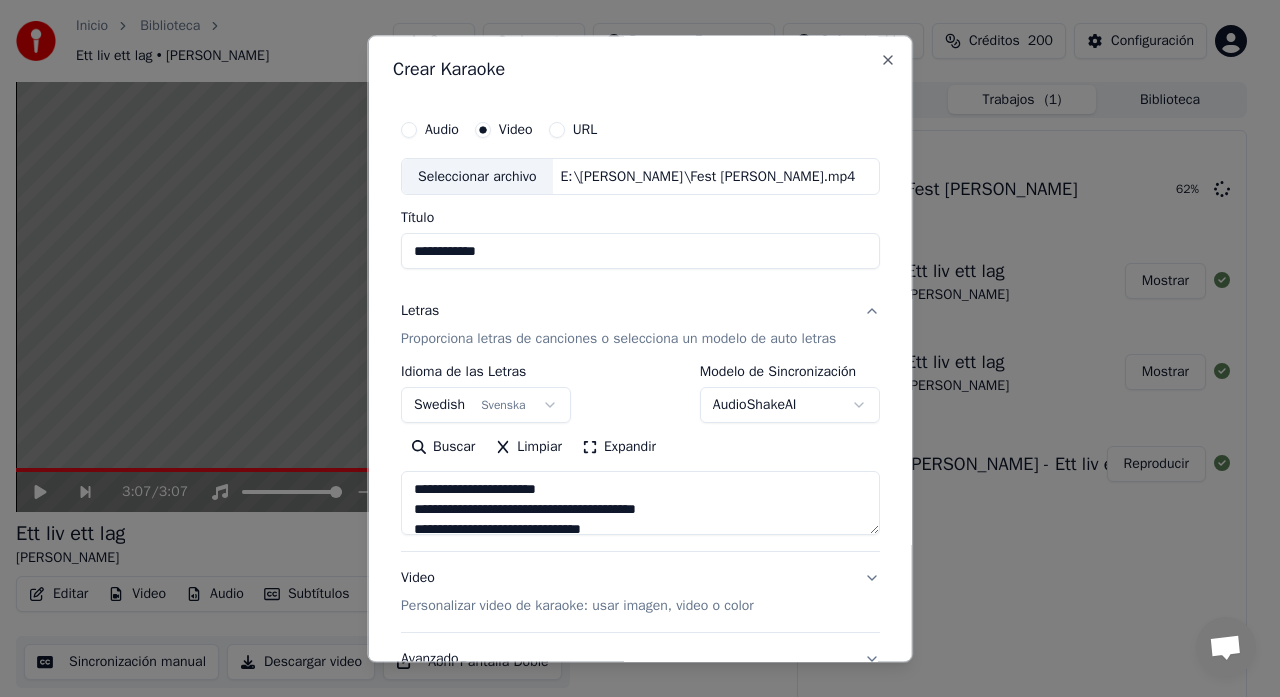 scroll, scrollTop: 1064, scrollLeft: 0, axis: vertical 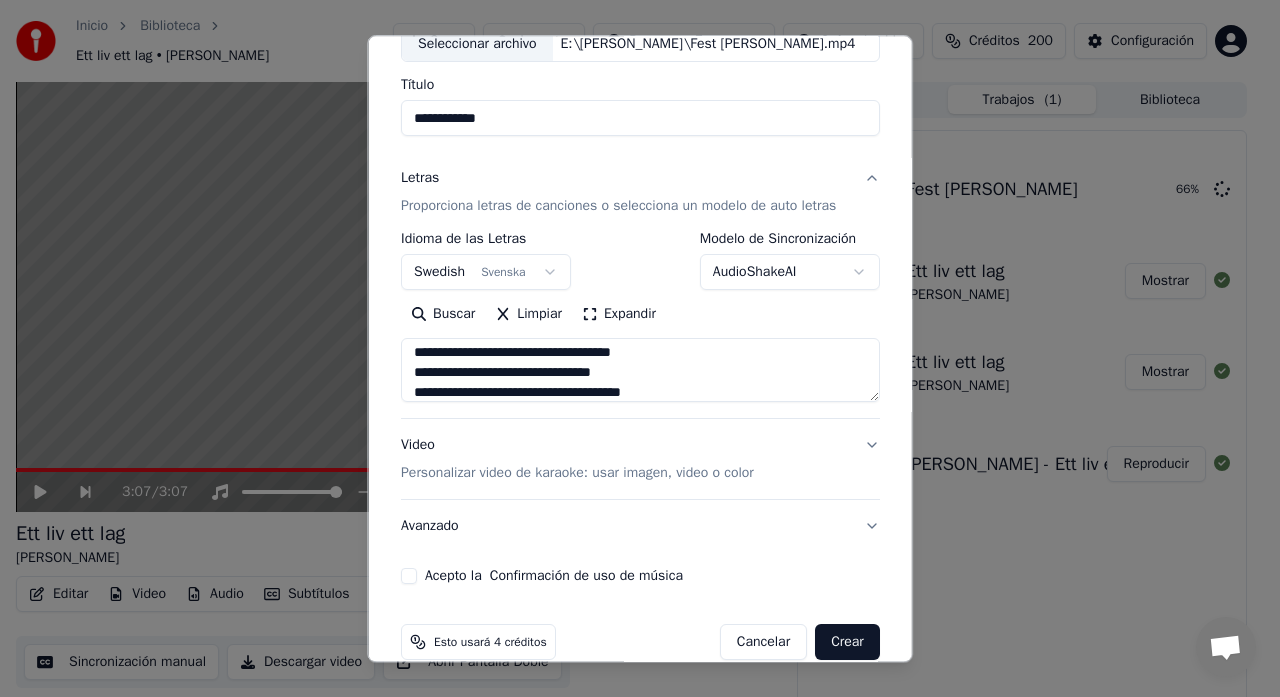 type on "**********" 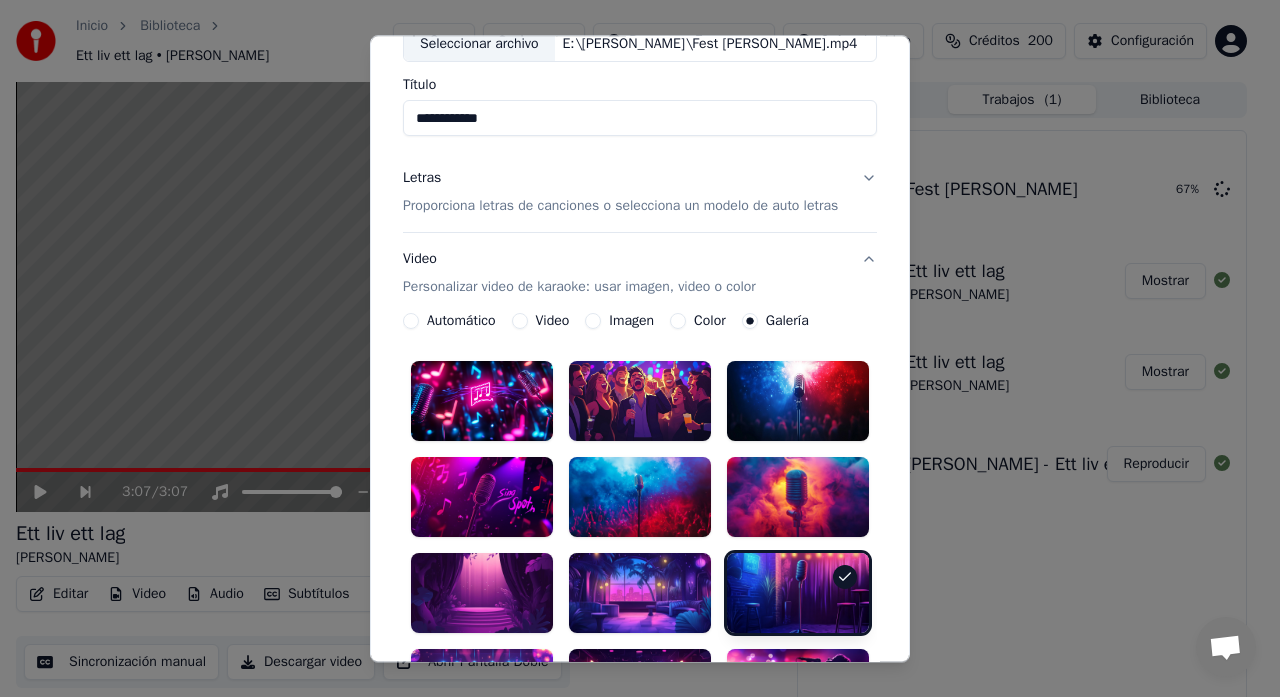 click at bounding box center [640, 498] 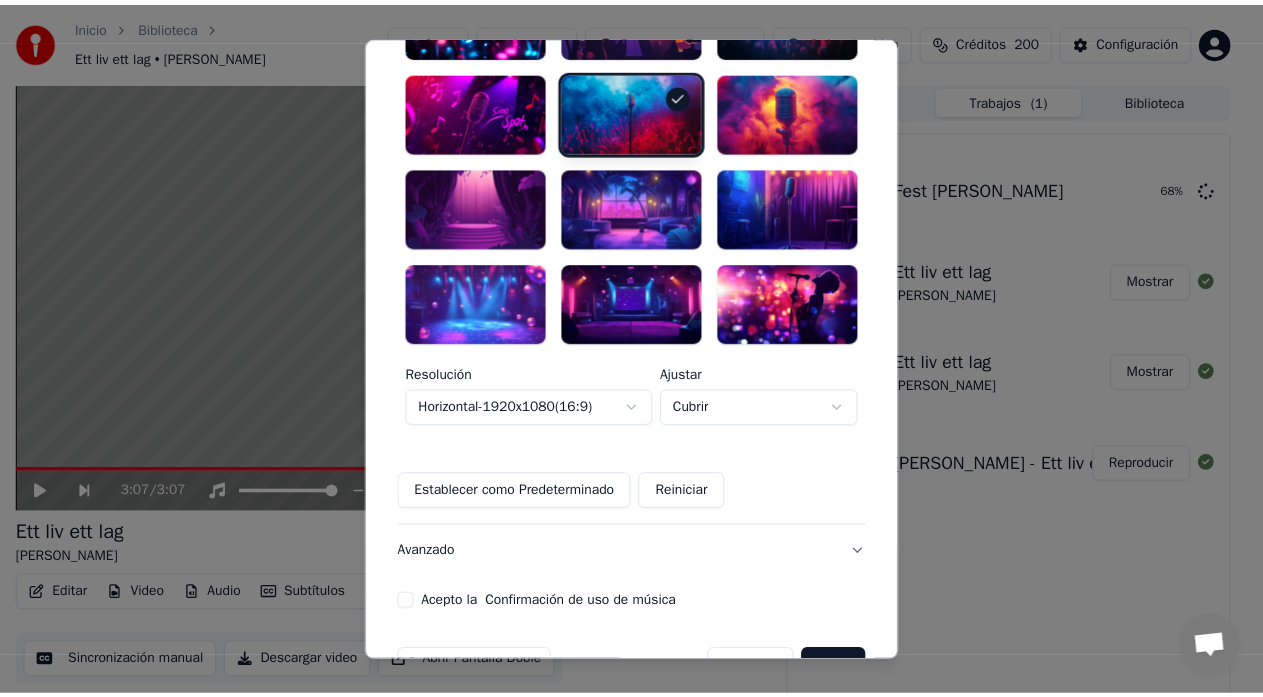 scroll, scrollTop: 579, scrollLeft: 0, axis: vertical 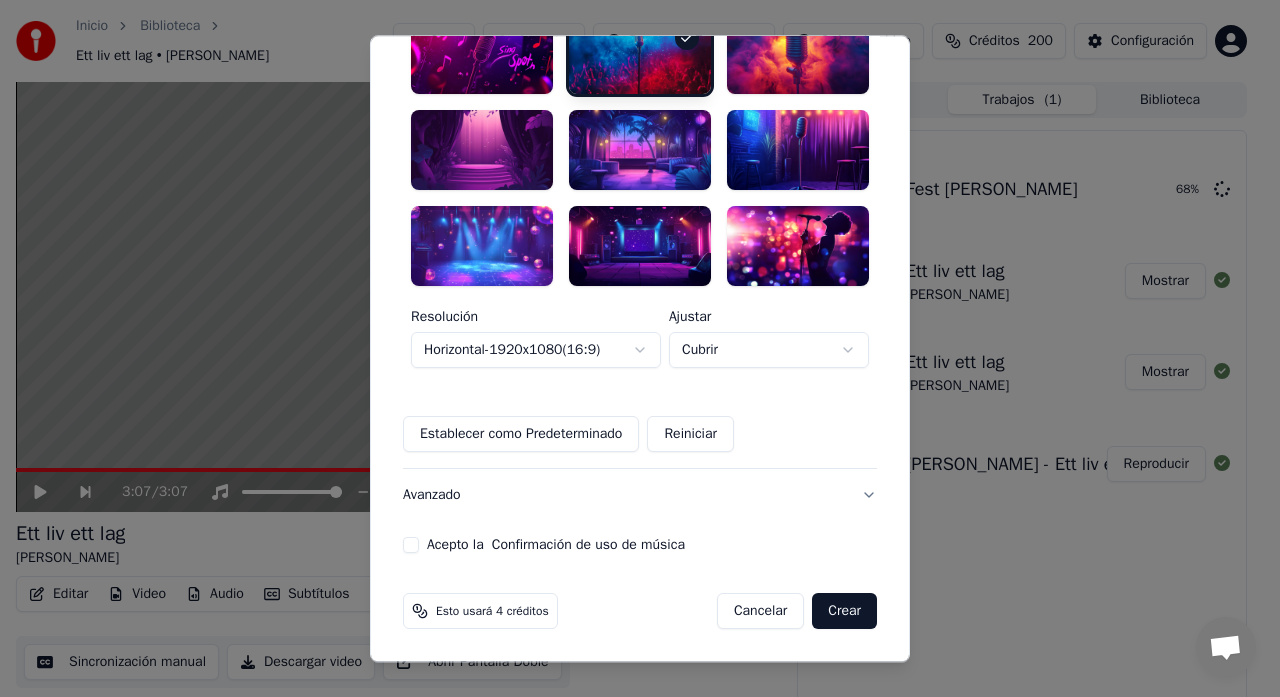 click on "Acepto la   Confirmación de uso de música" at bounding box center [411, 545] 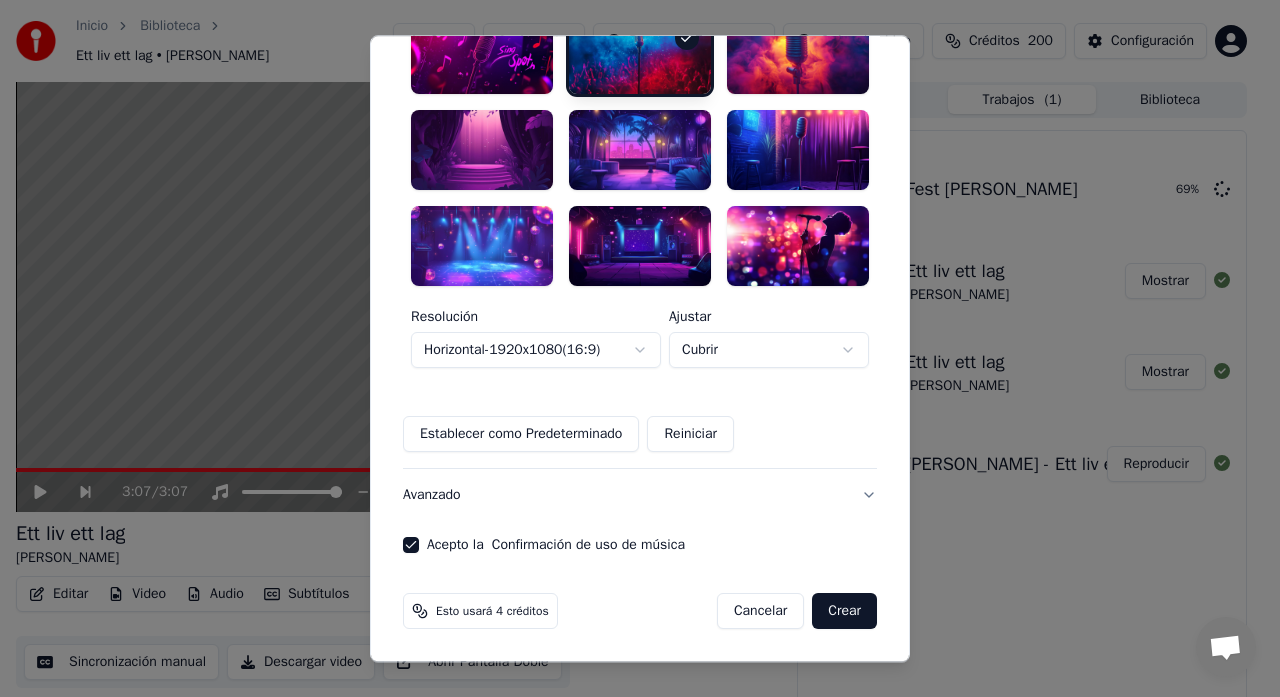 click on "Crear" at bounding box center [844, 611] 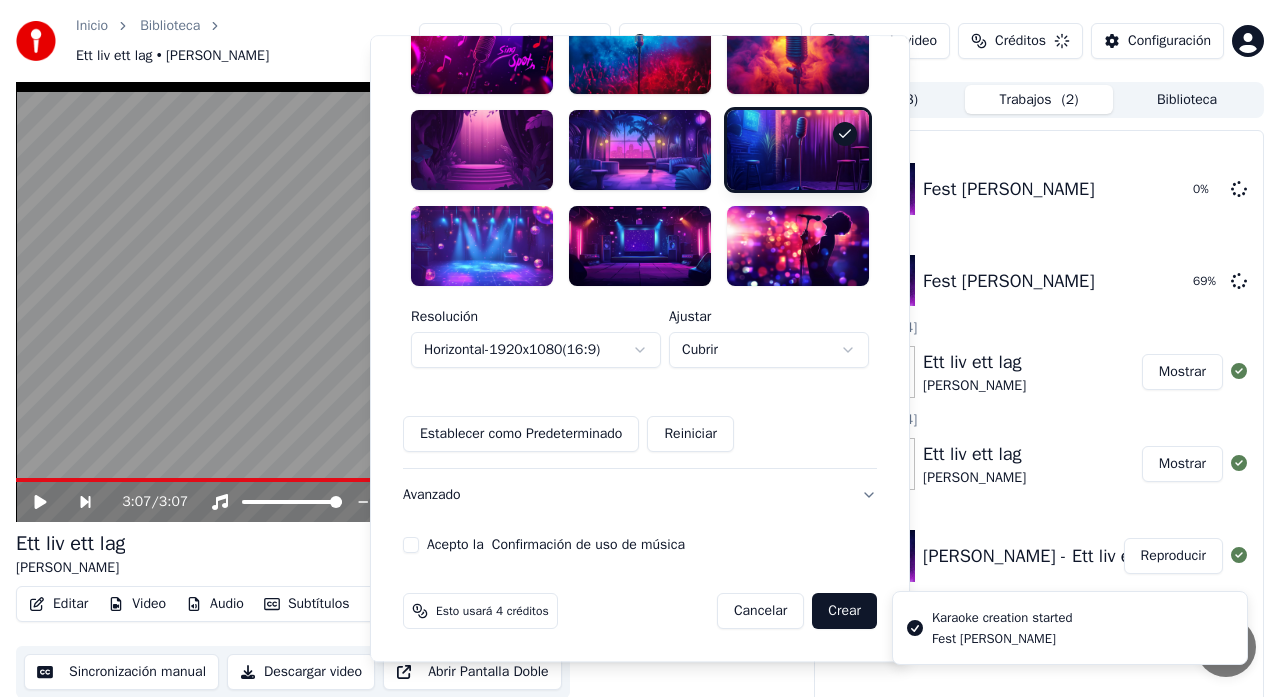type 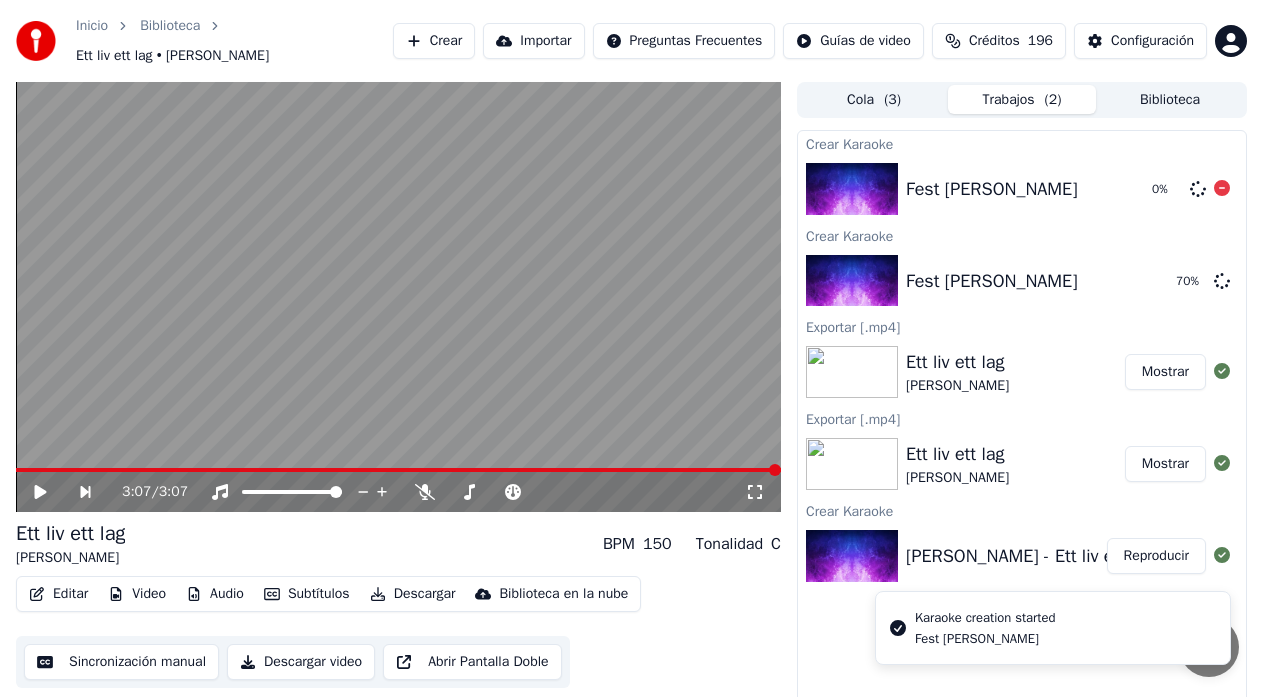 click on "Fest [PERSON_NAME]" at bounding box center [992, 189] 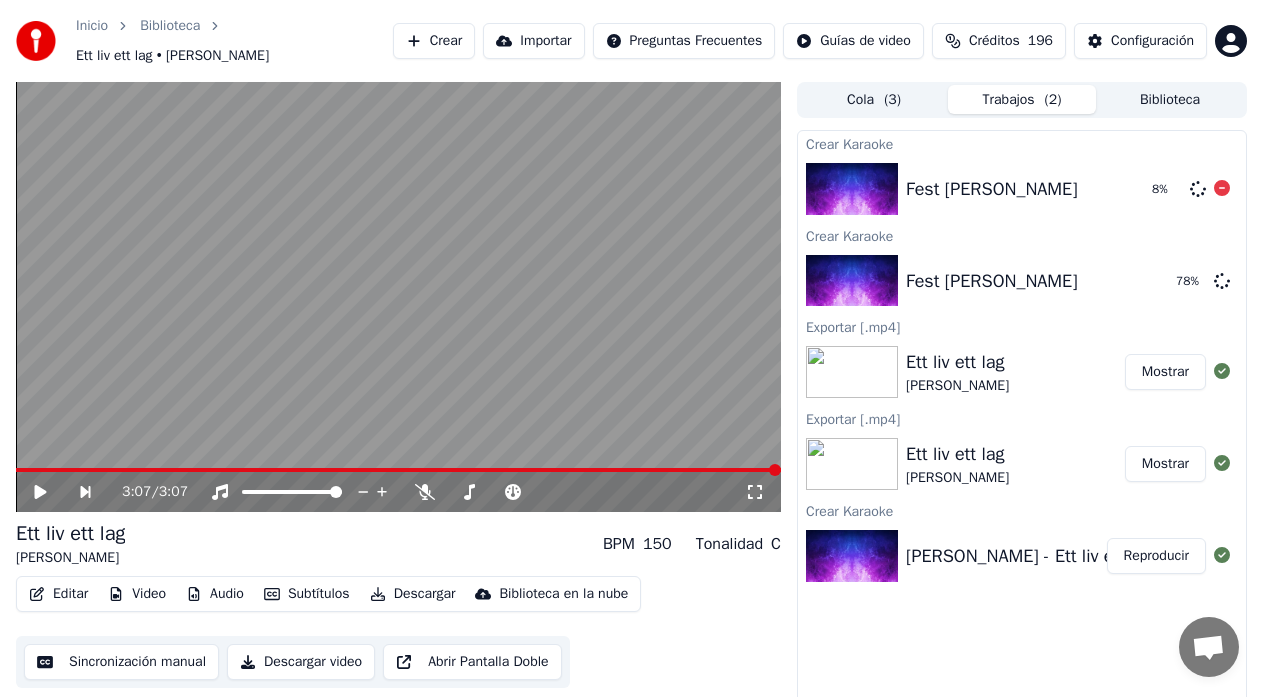 click on "Fest [PERSON_NAME]" at bounding box center [1021, 189] 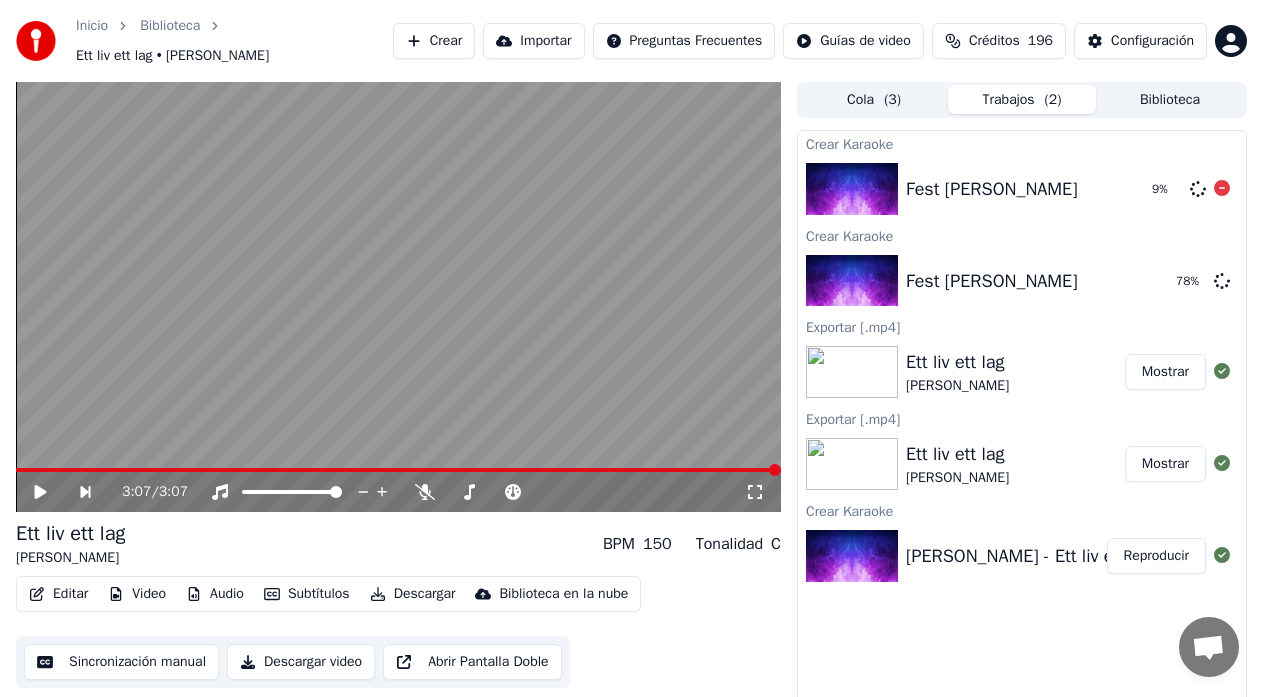 click 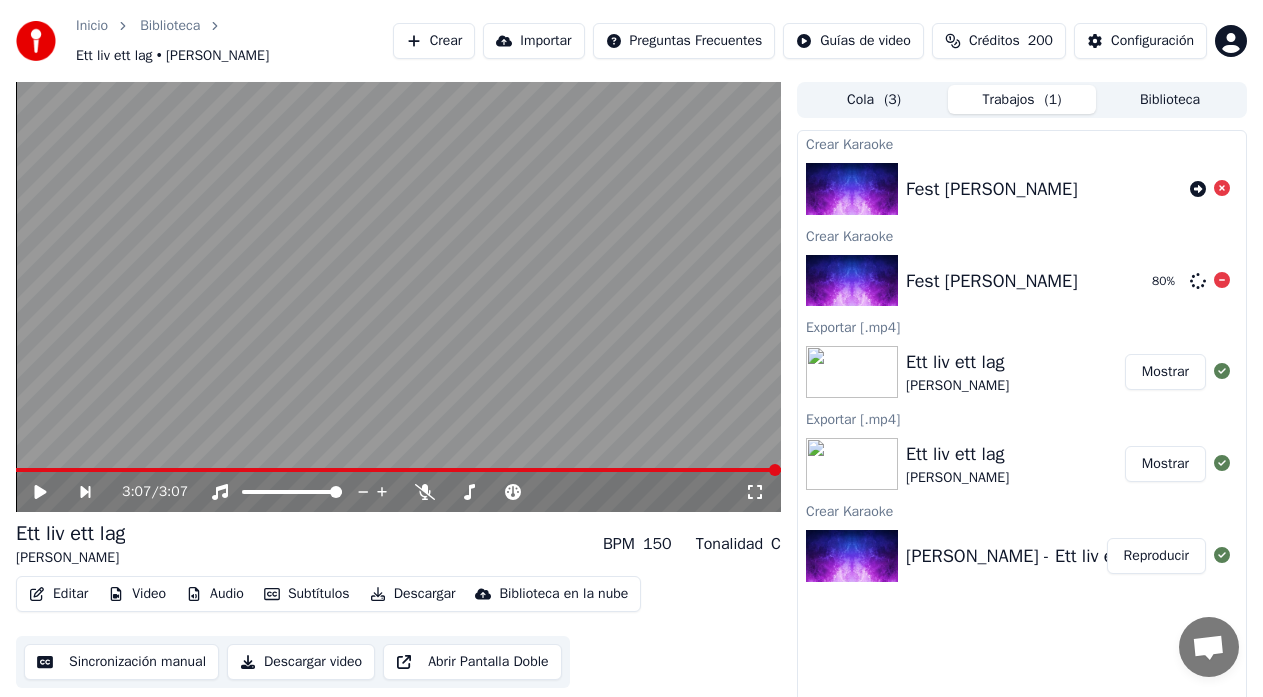 click on "Fest [PERSON_NAME]" at bounding box center [992, 281] 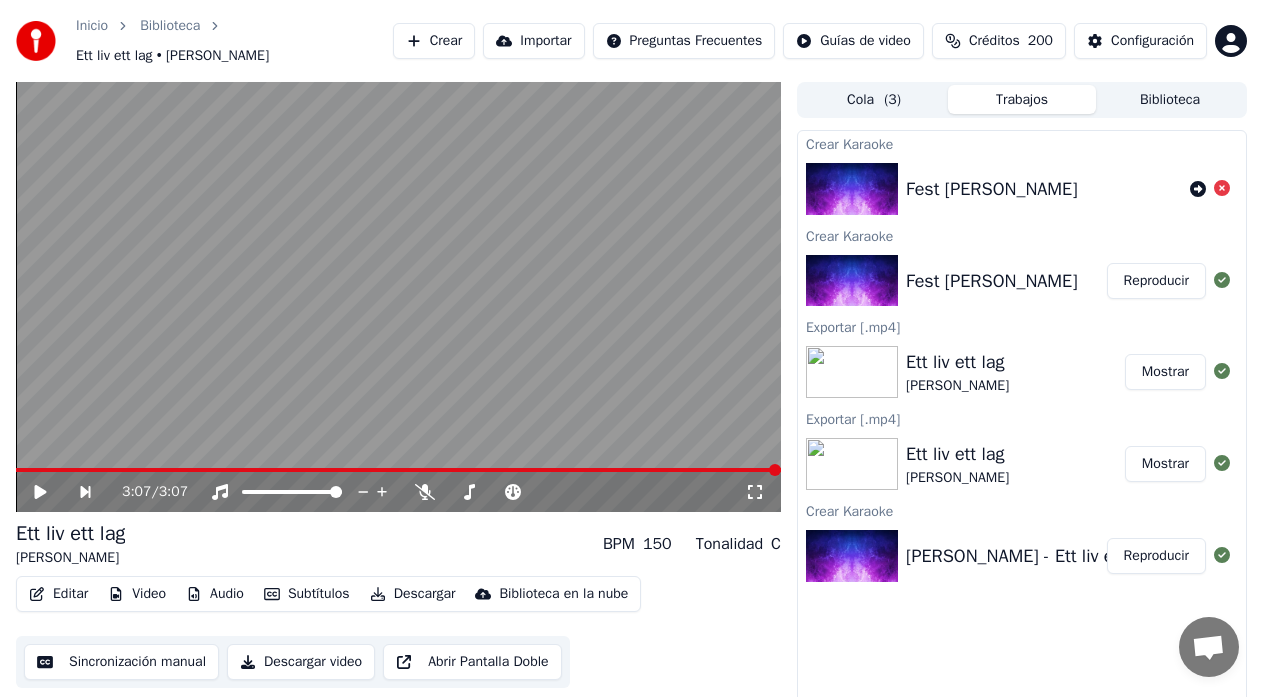 click on "Fest [PERSON_NAME]" at bounding box center [992, 281] 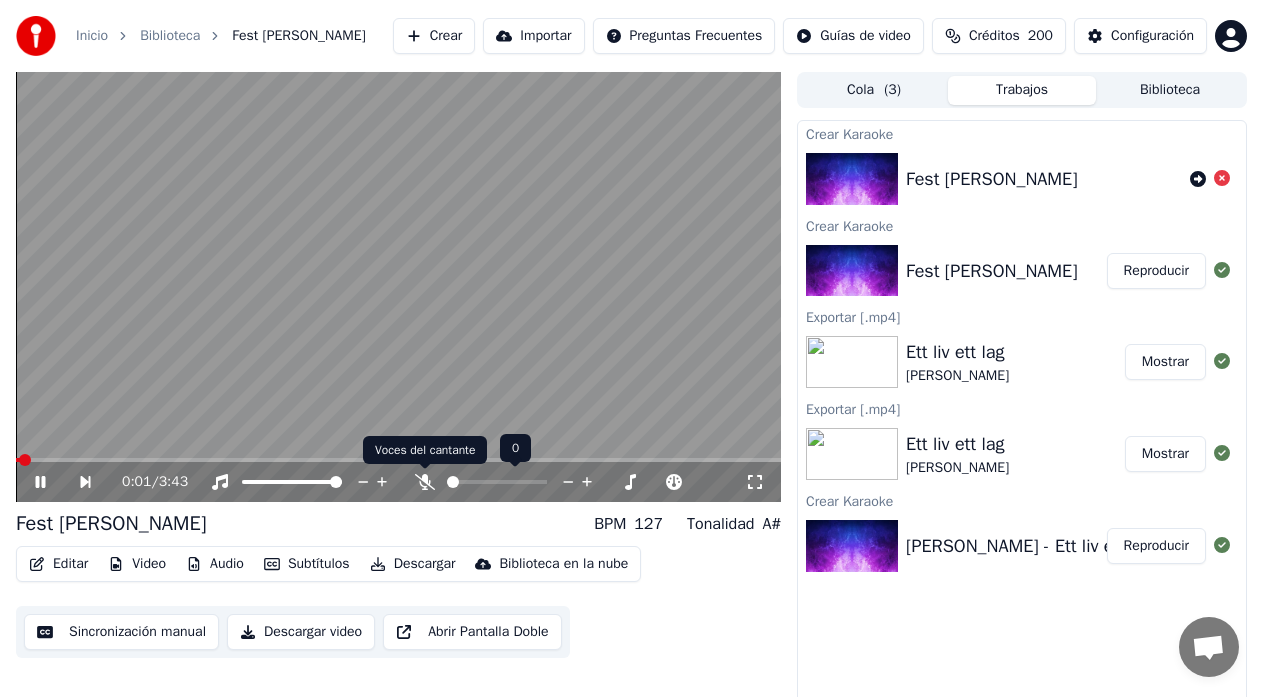 click 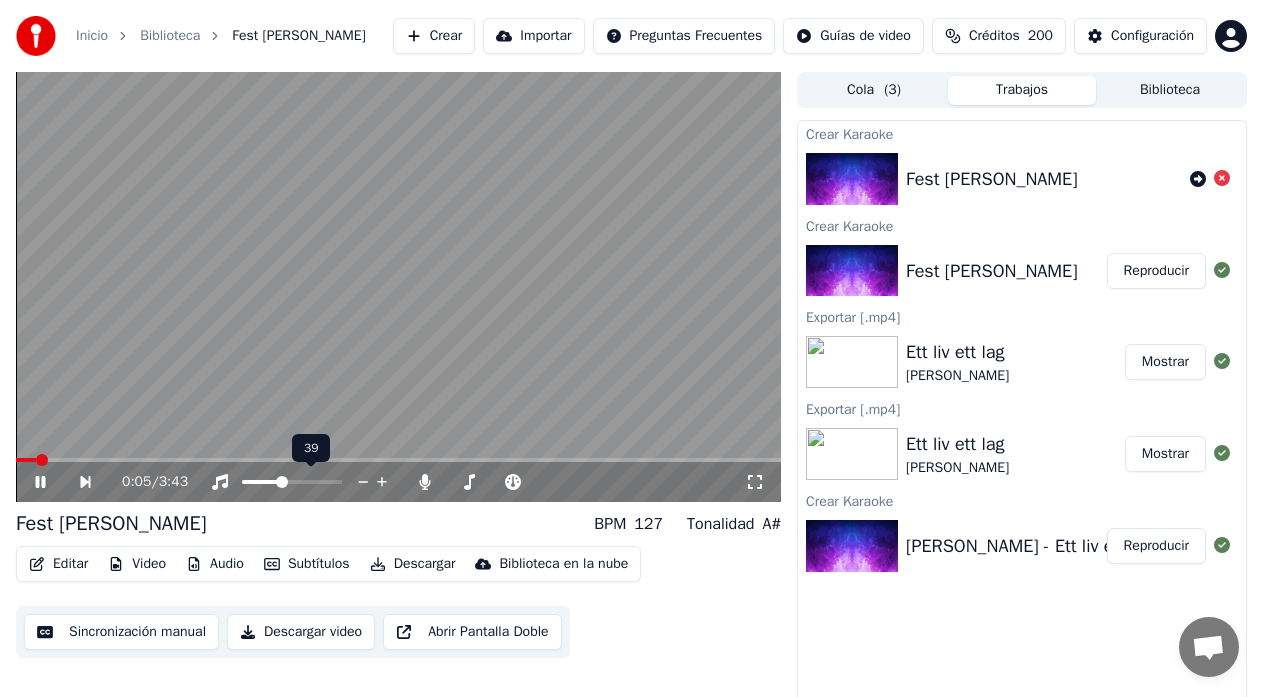 click at bounding box center (282, 482) 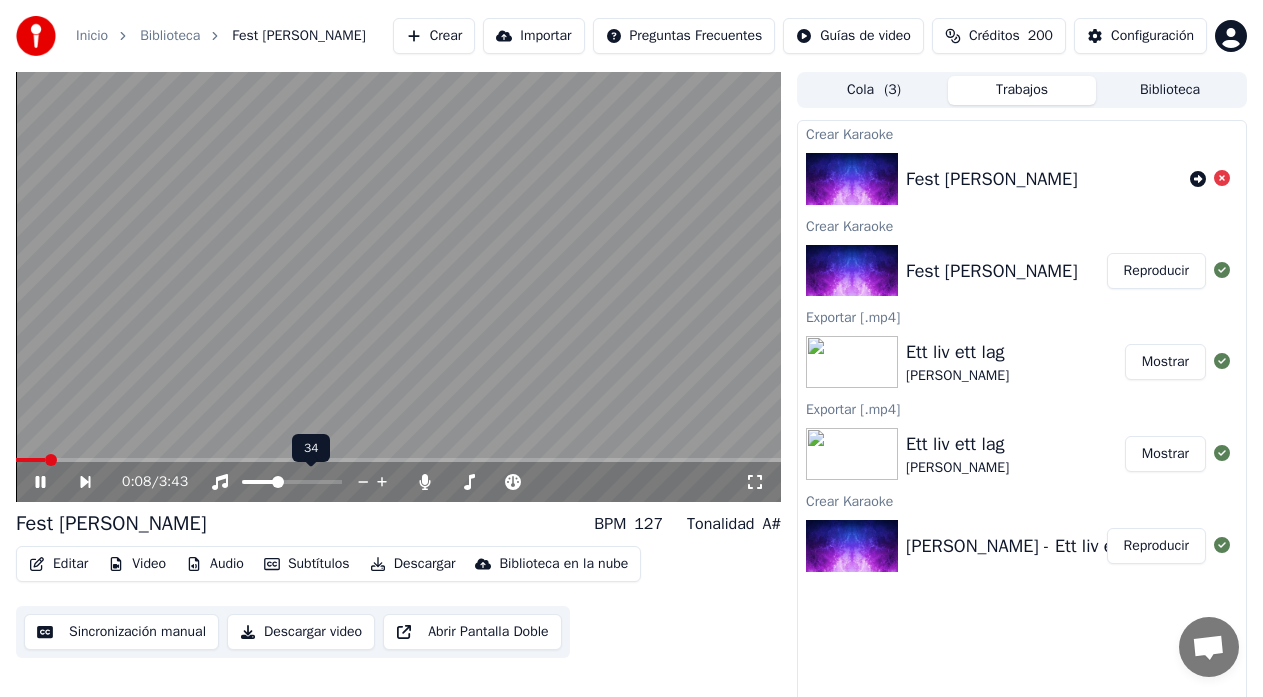 click at bounding box center [278, 482] 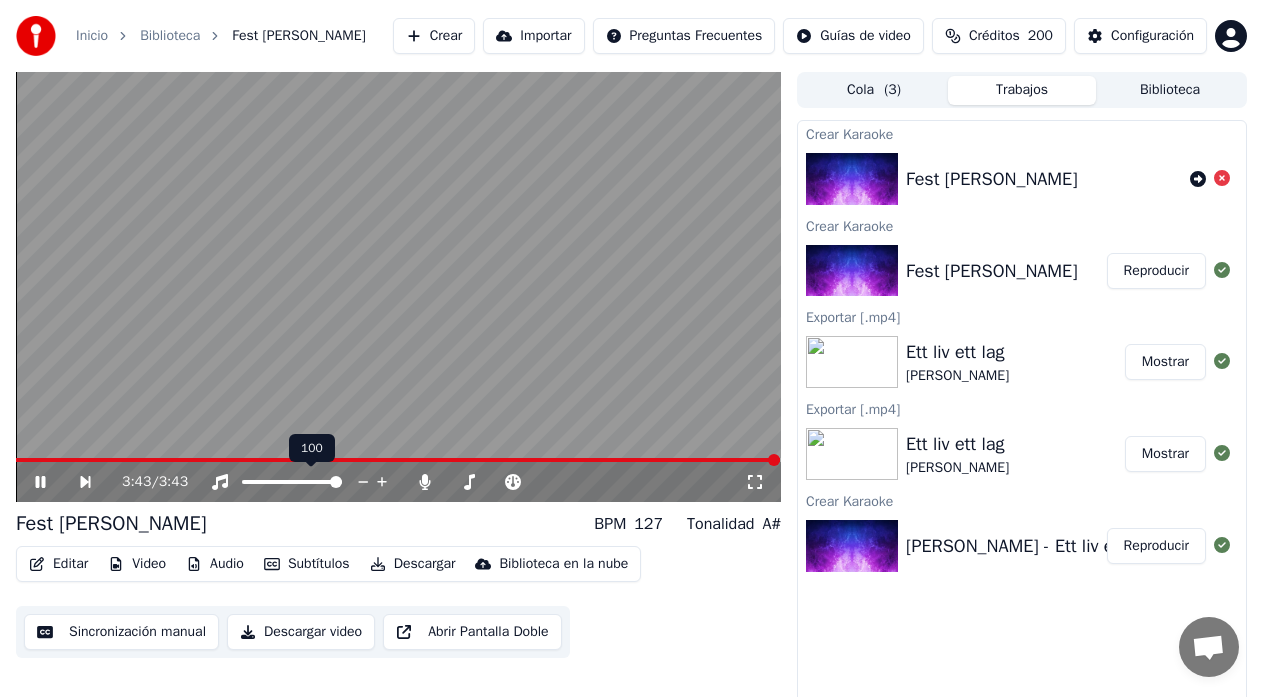 click at bounding box center (336, 482) 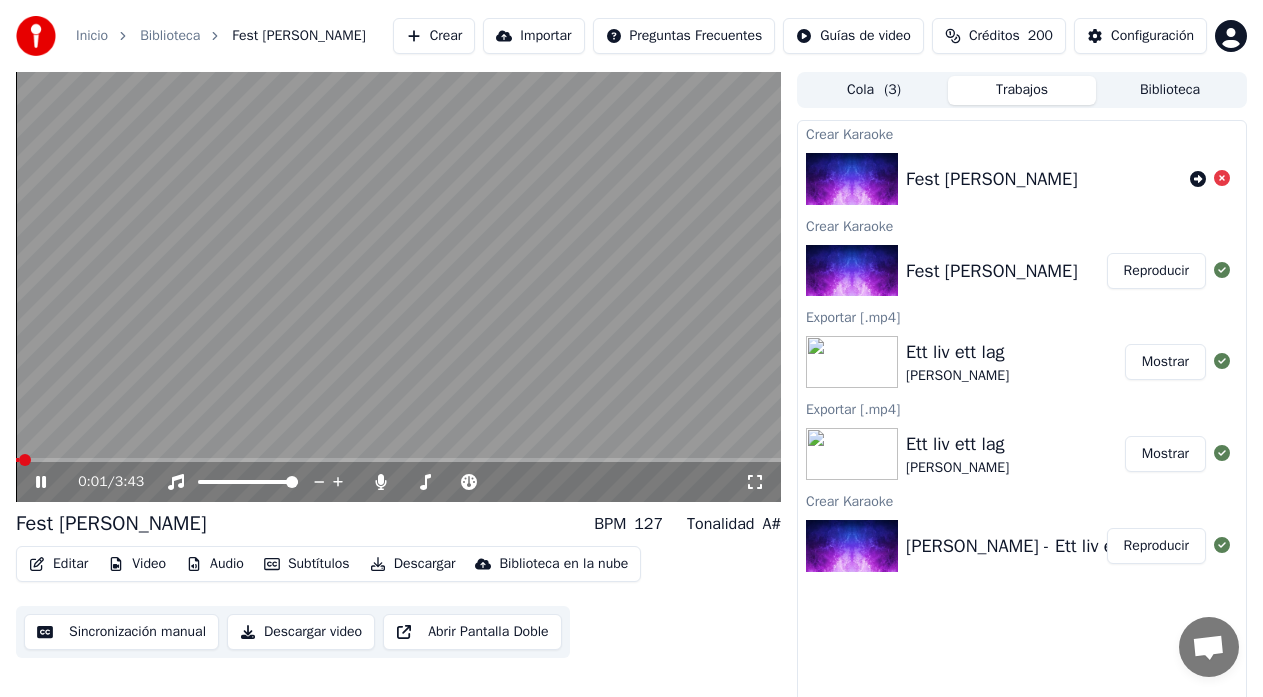 click on "Descargar" at bounding box center [413, 564] 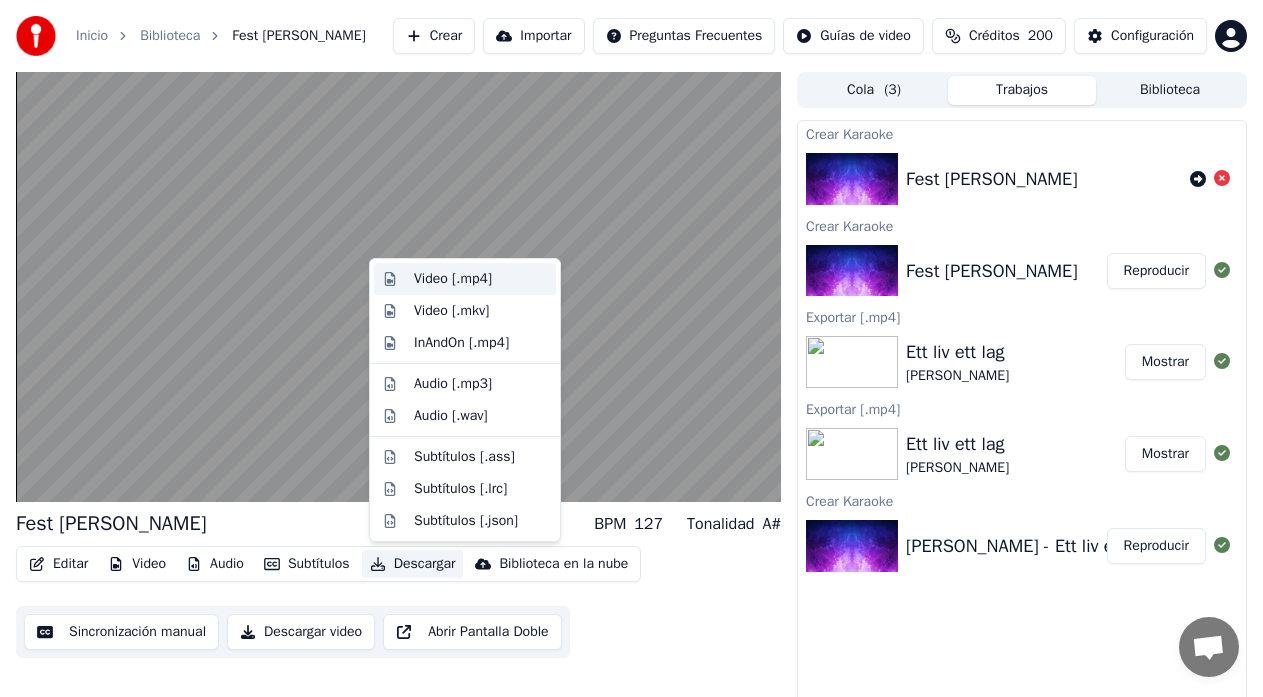 click on "Video [.mp4]" at bounding box center (453, 279) 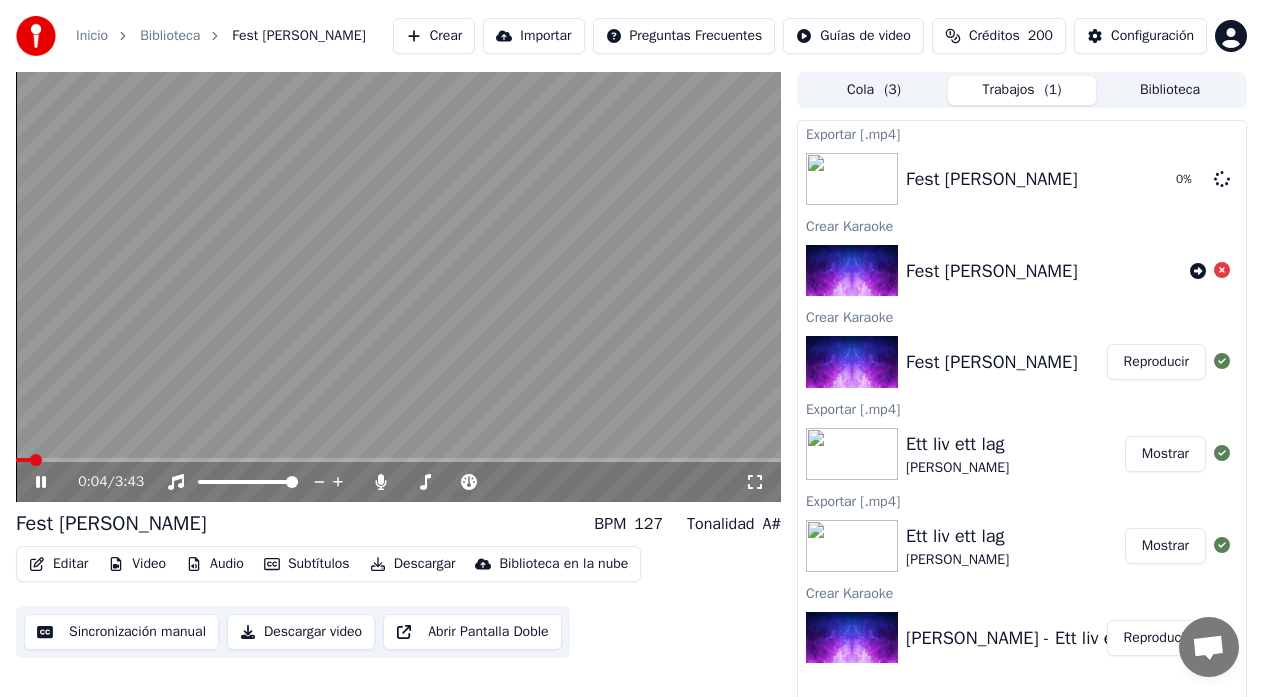 click 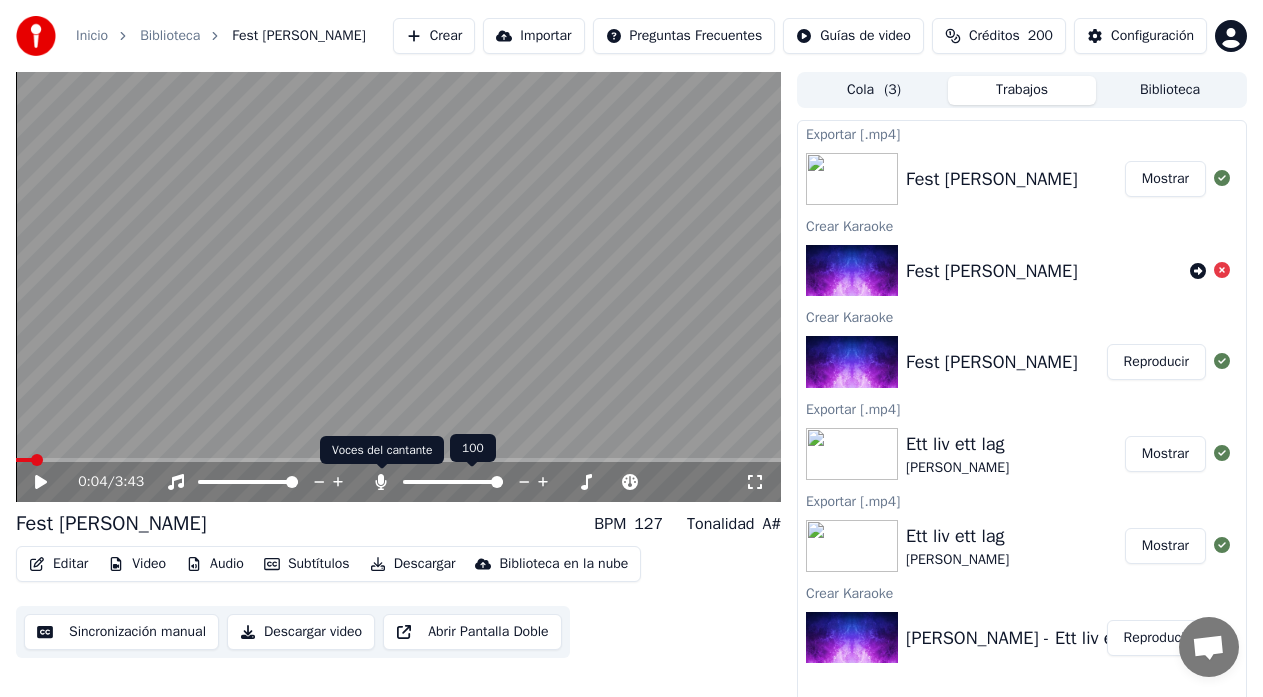click 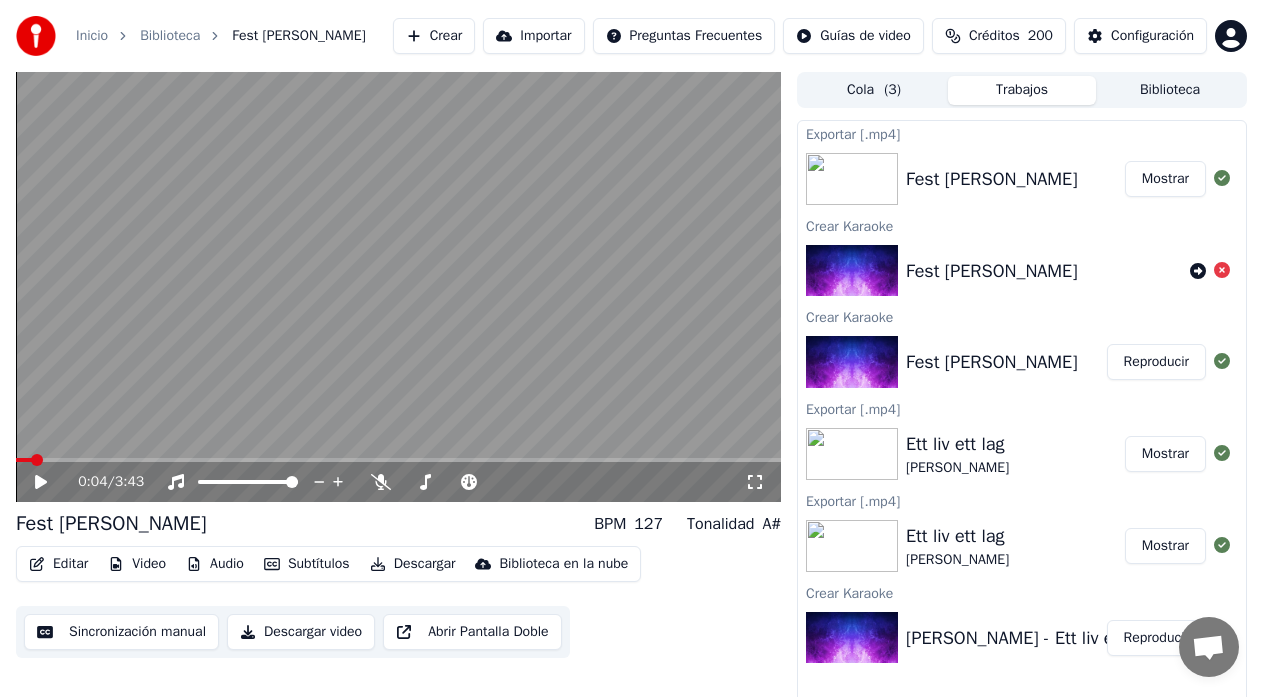 click on "Descargar" at bounding box center (413, 564) 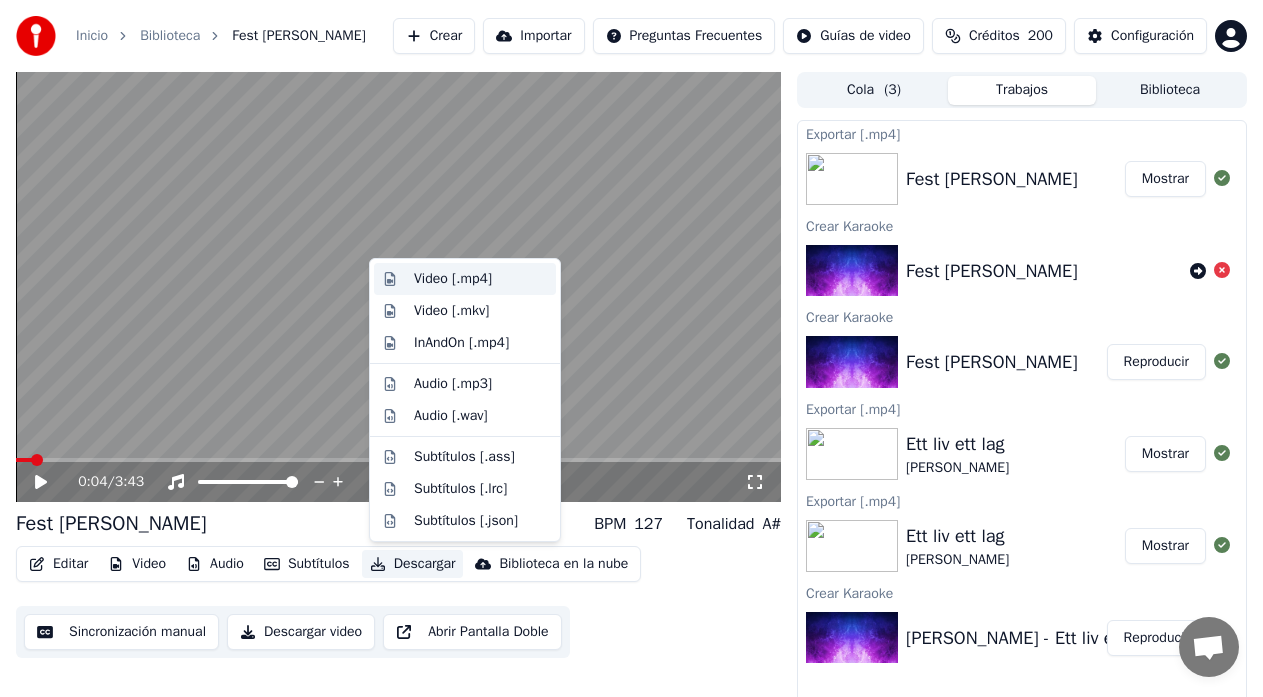 click on "Video [.mp4]" at bounding box center (453, 279) 